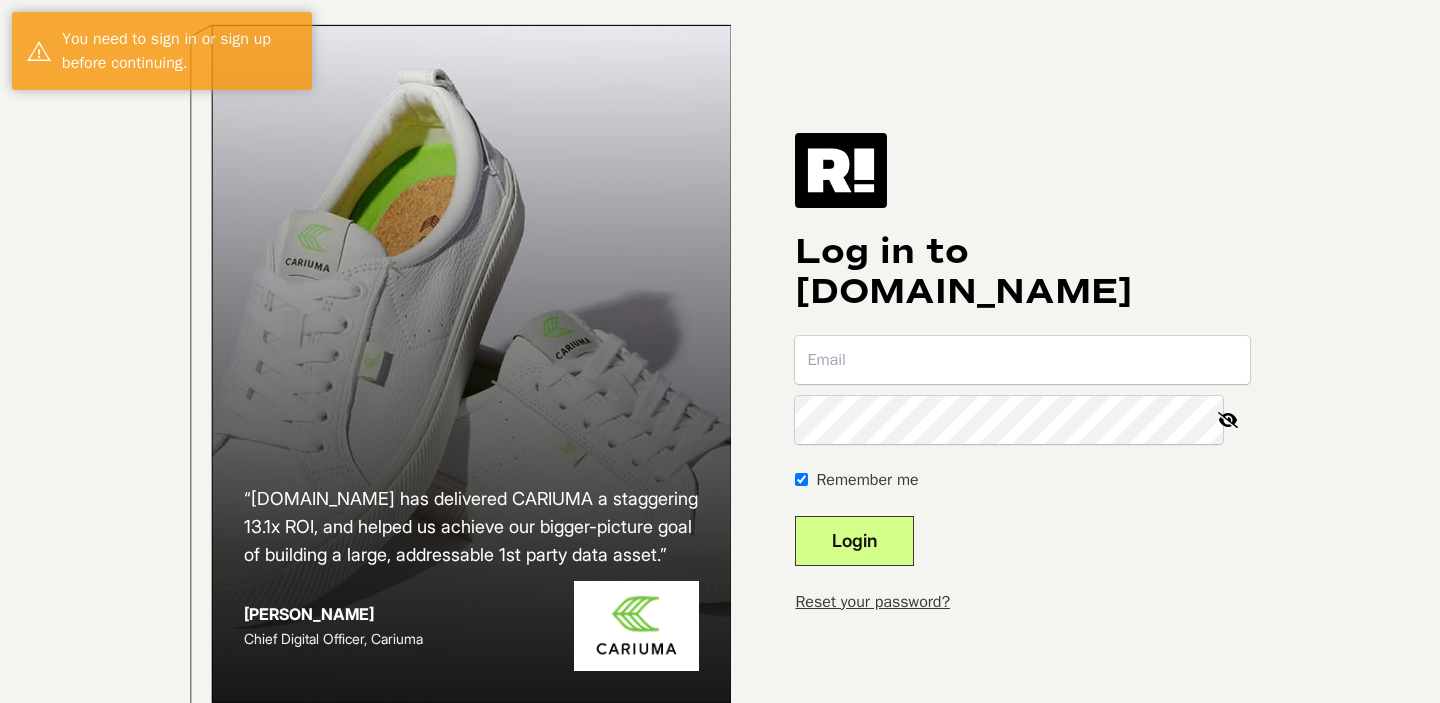 scroll, scrollTop: 0, scrollLeft: 0, axis: both 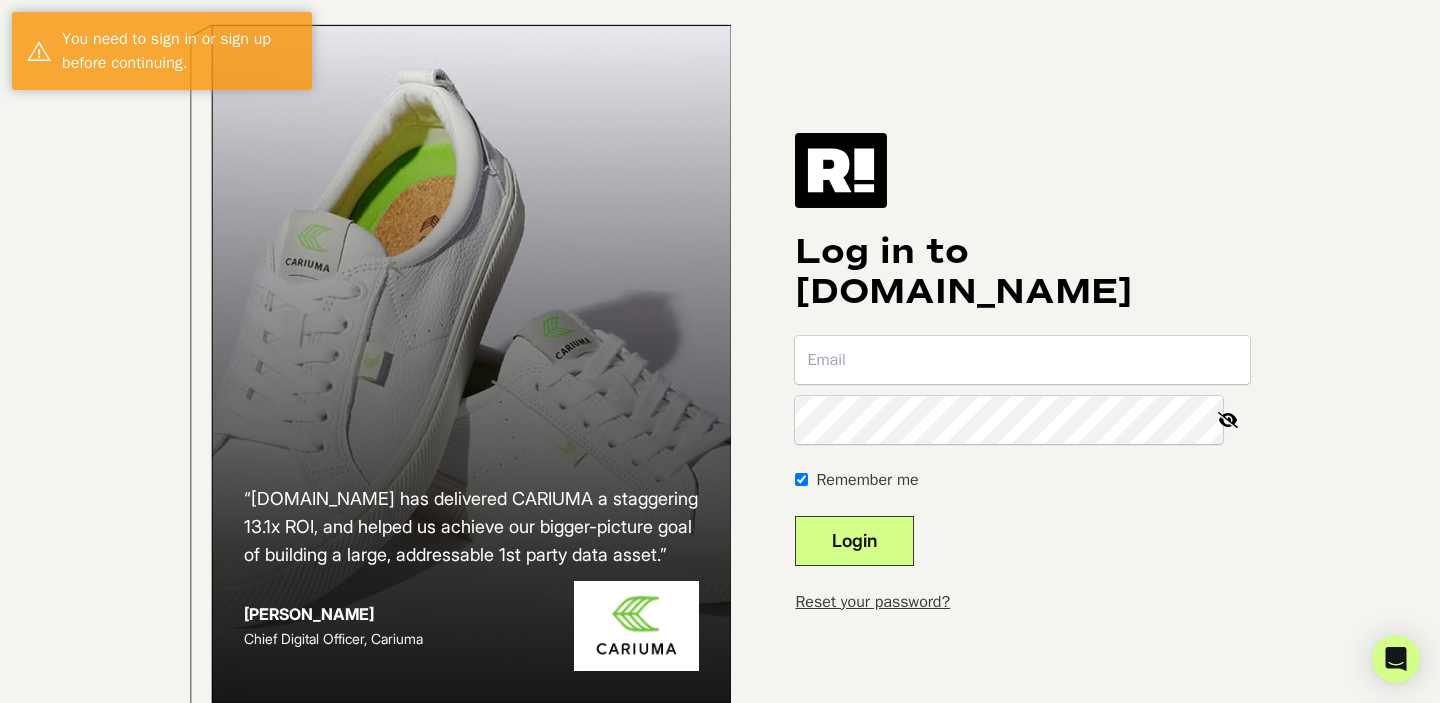 click at bounding box center (1022, 360) 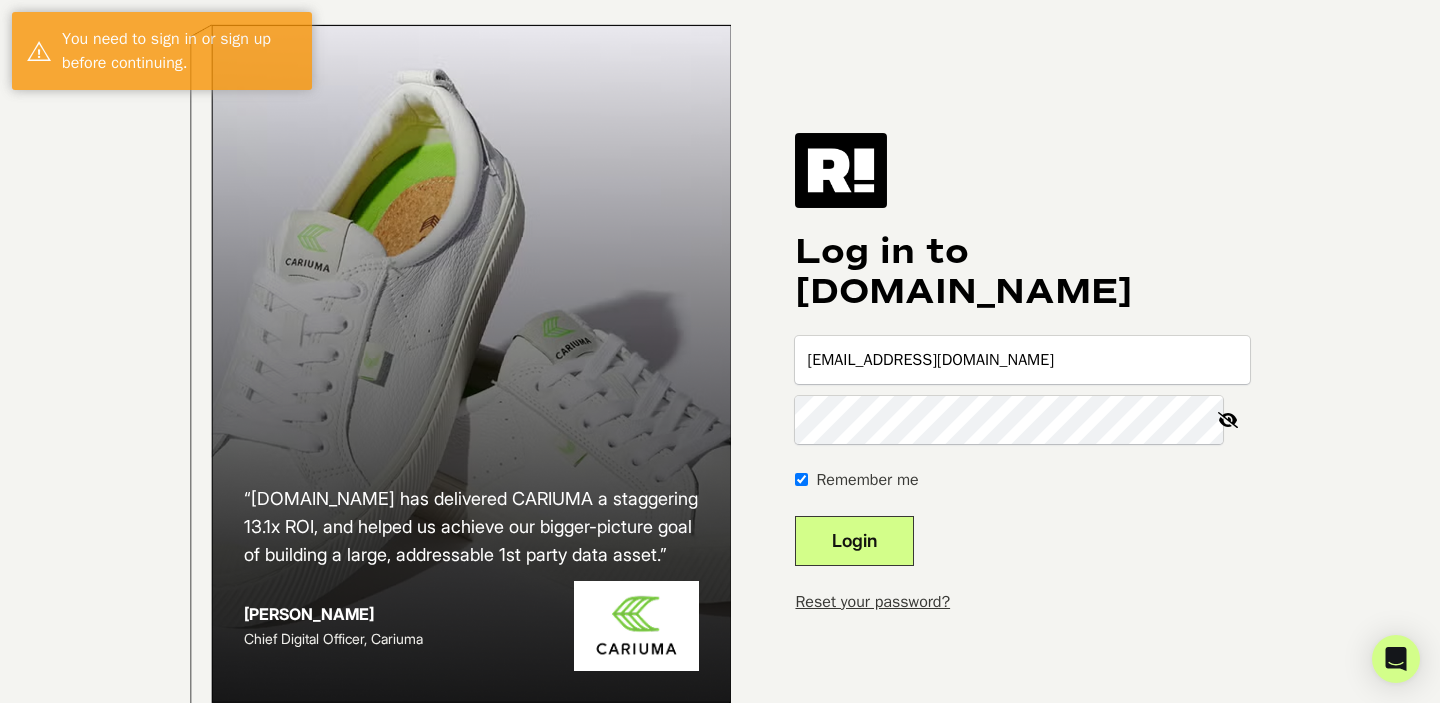 click on "Login" at bounding box center [854, 541] 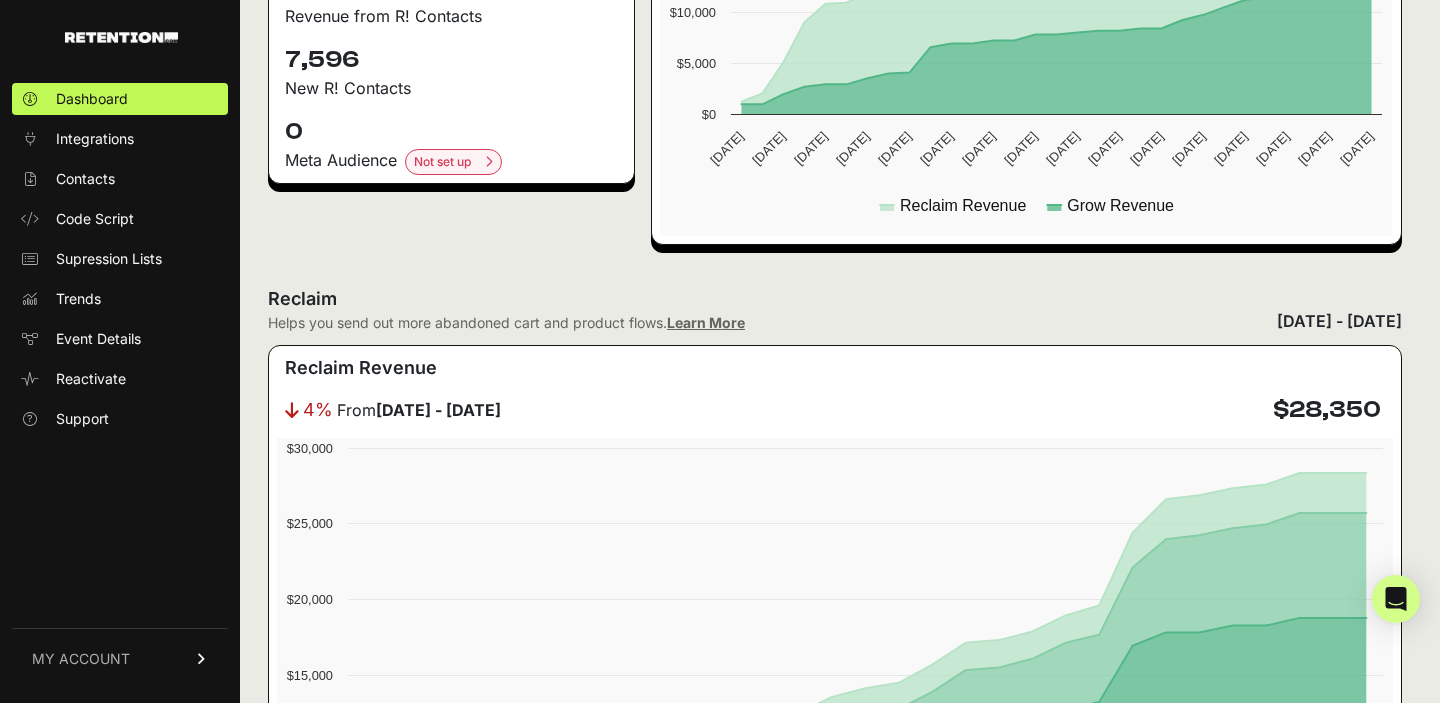 scroll, scrollTop: 779, scrollLeft: 0, axis: vertical 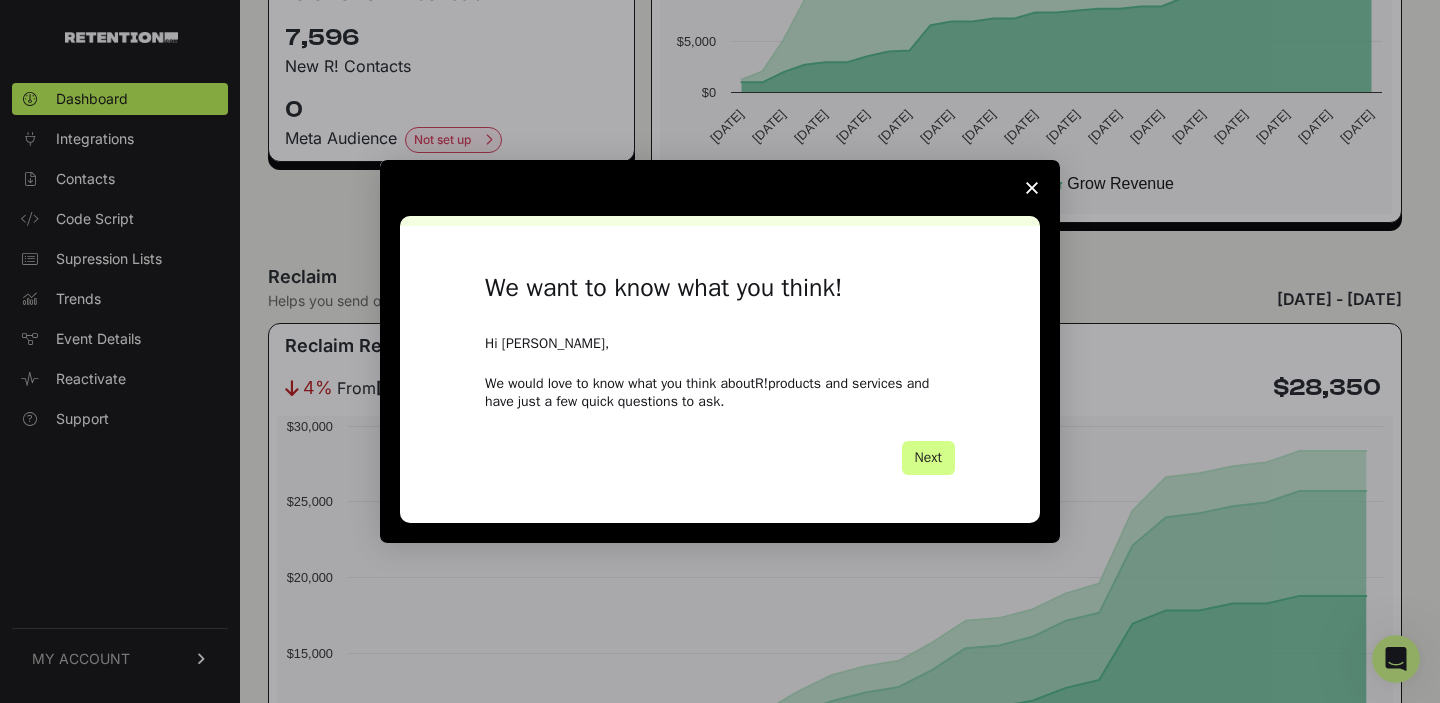 click at bounding box center [1032, 188] 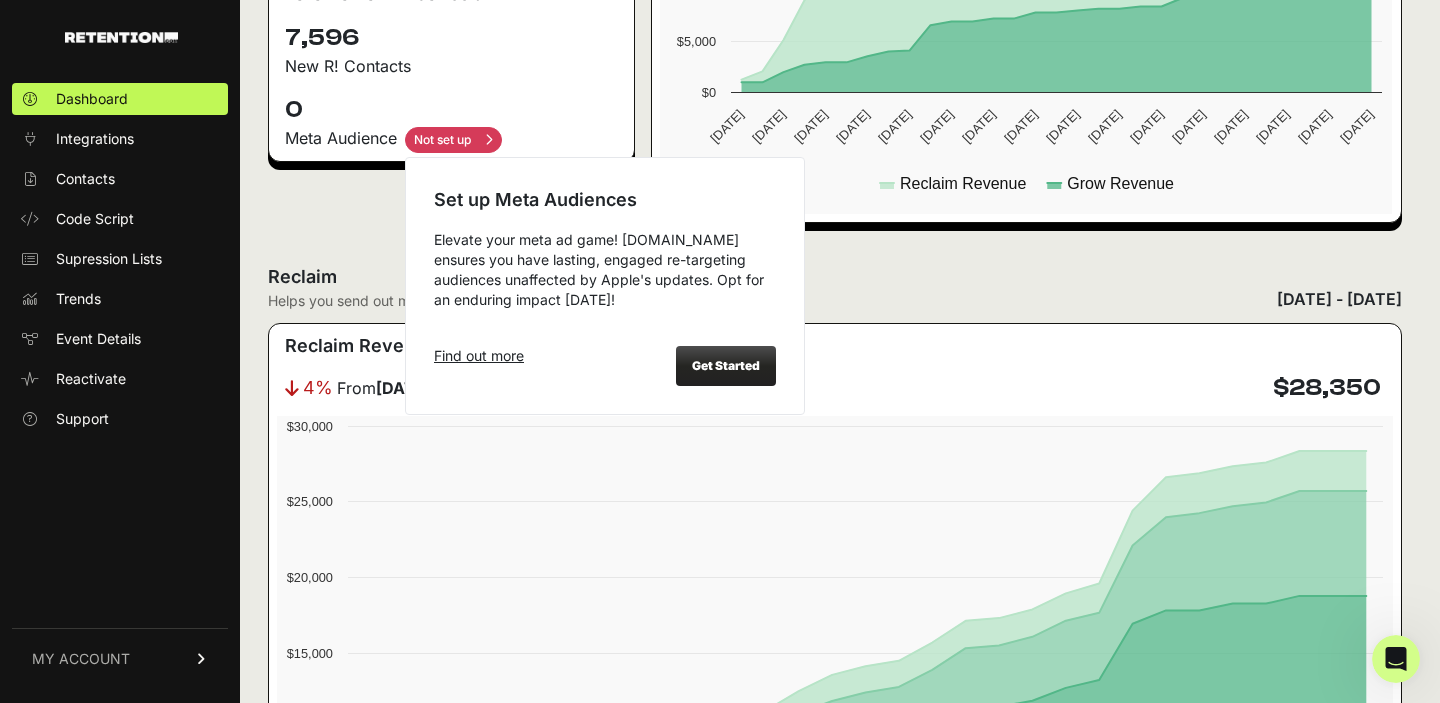 click at bounding box center (453, 140) 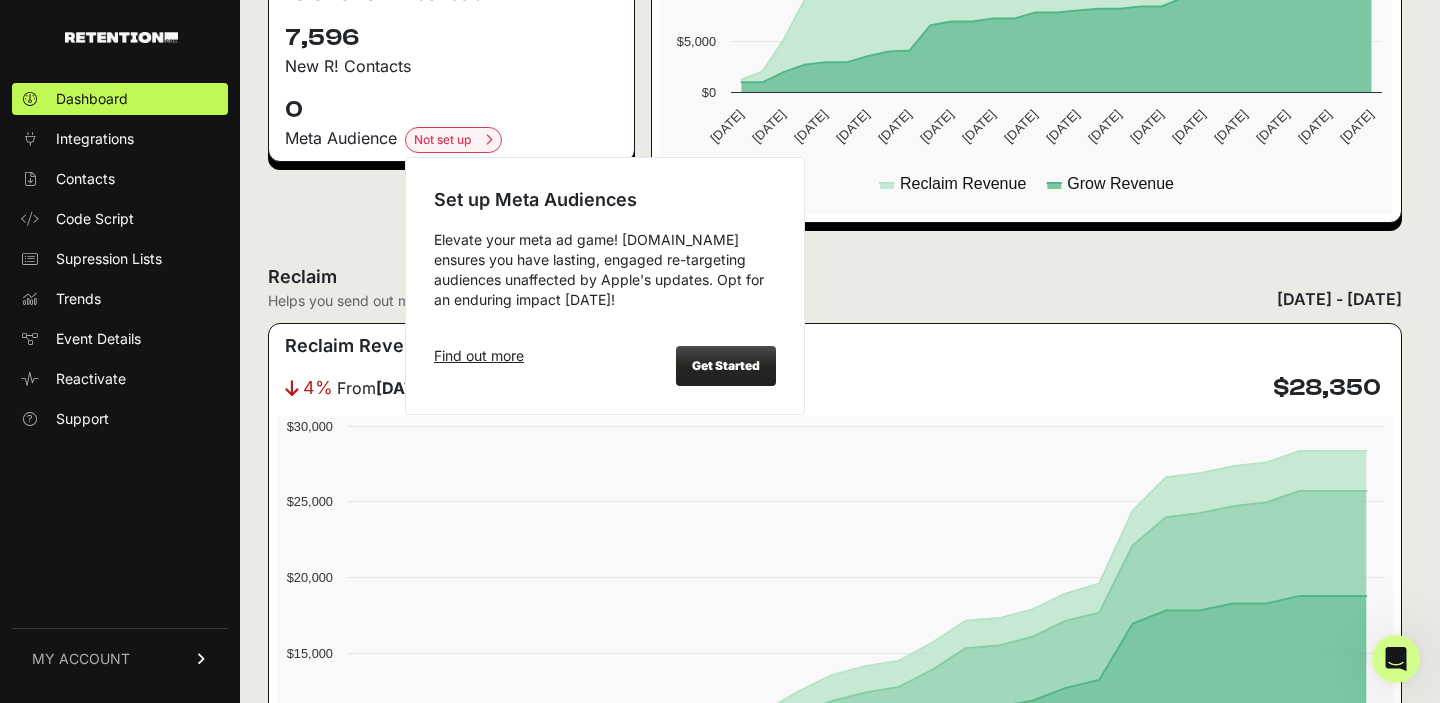 click on "Find out more" at bounding box center [479, 356] 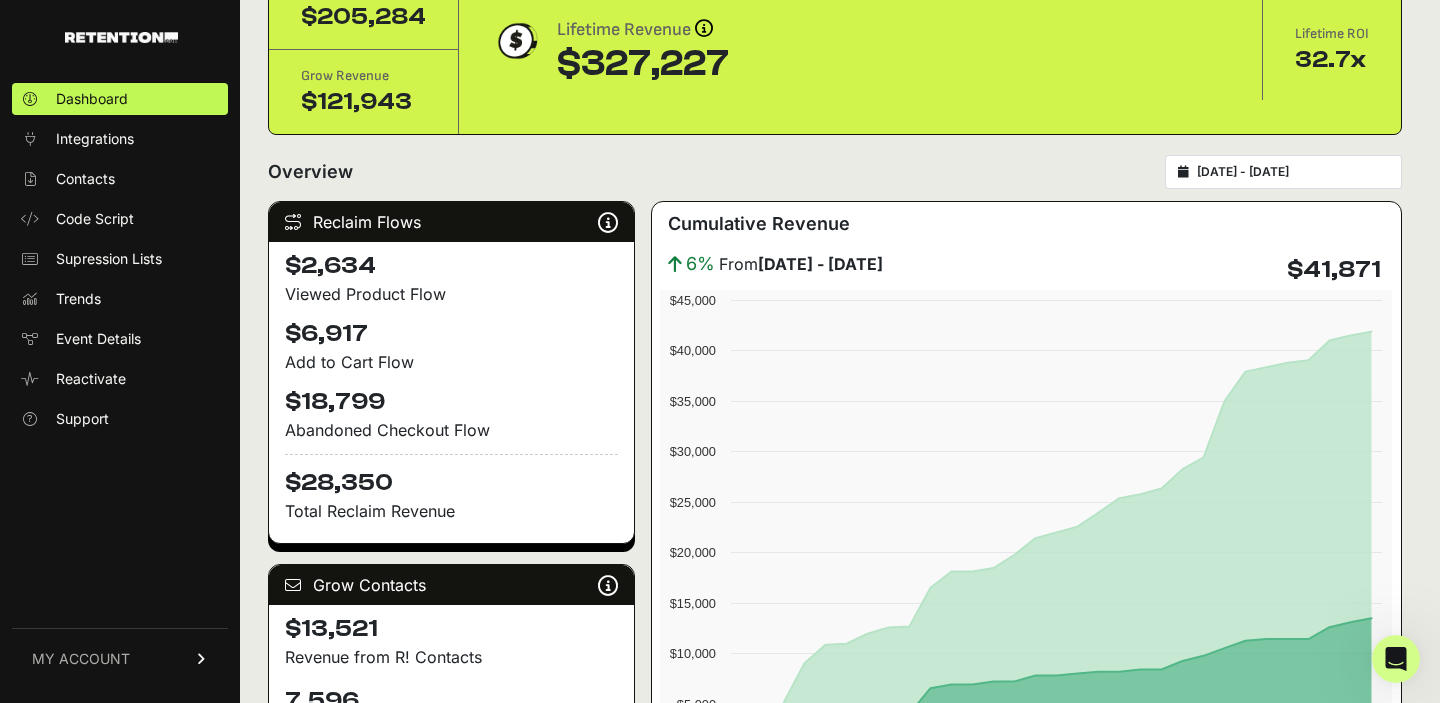 scroll, scrollTop: 0, scrollLeft: 0, axis: both 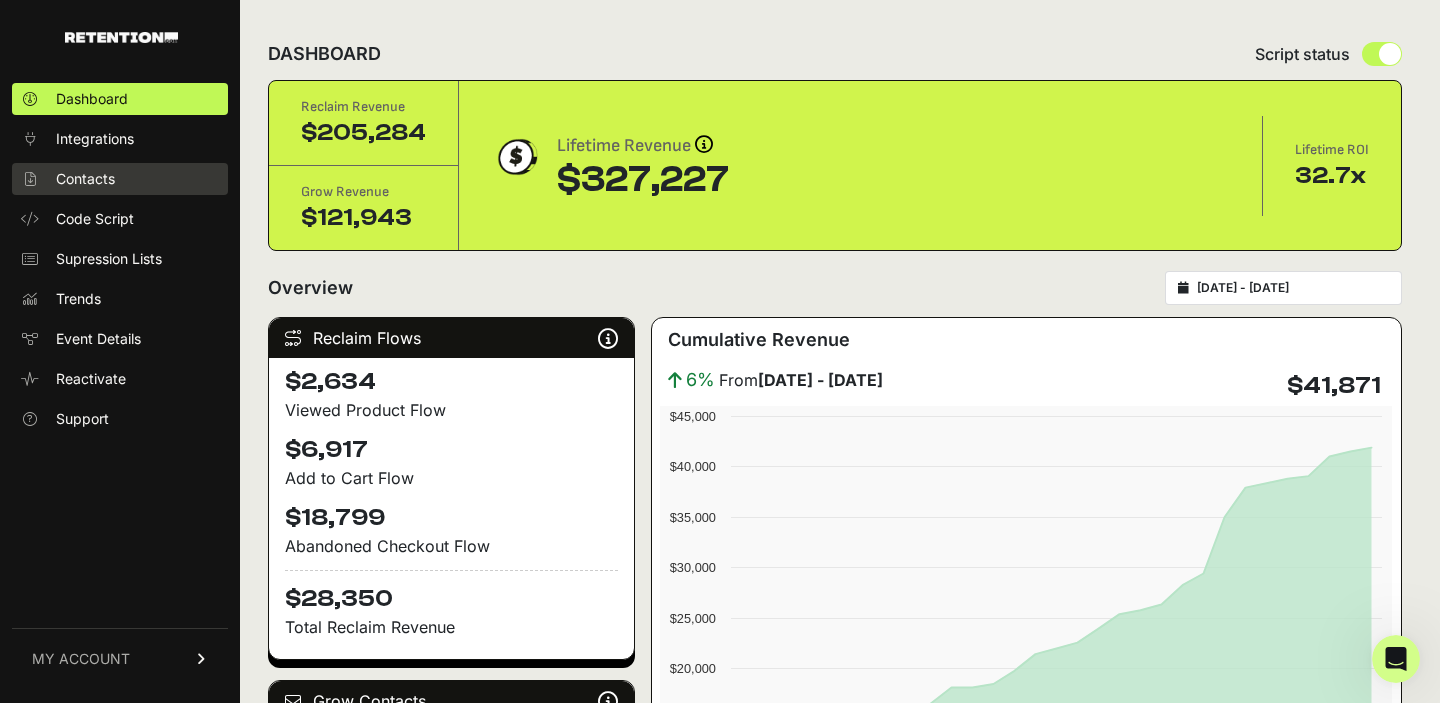 click on "Contacts" at bounding box center [85, 179] 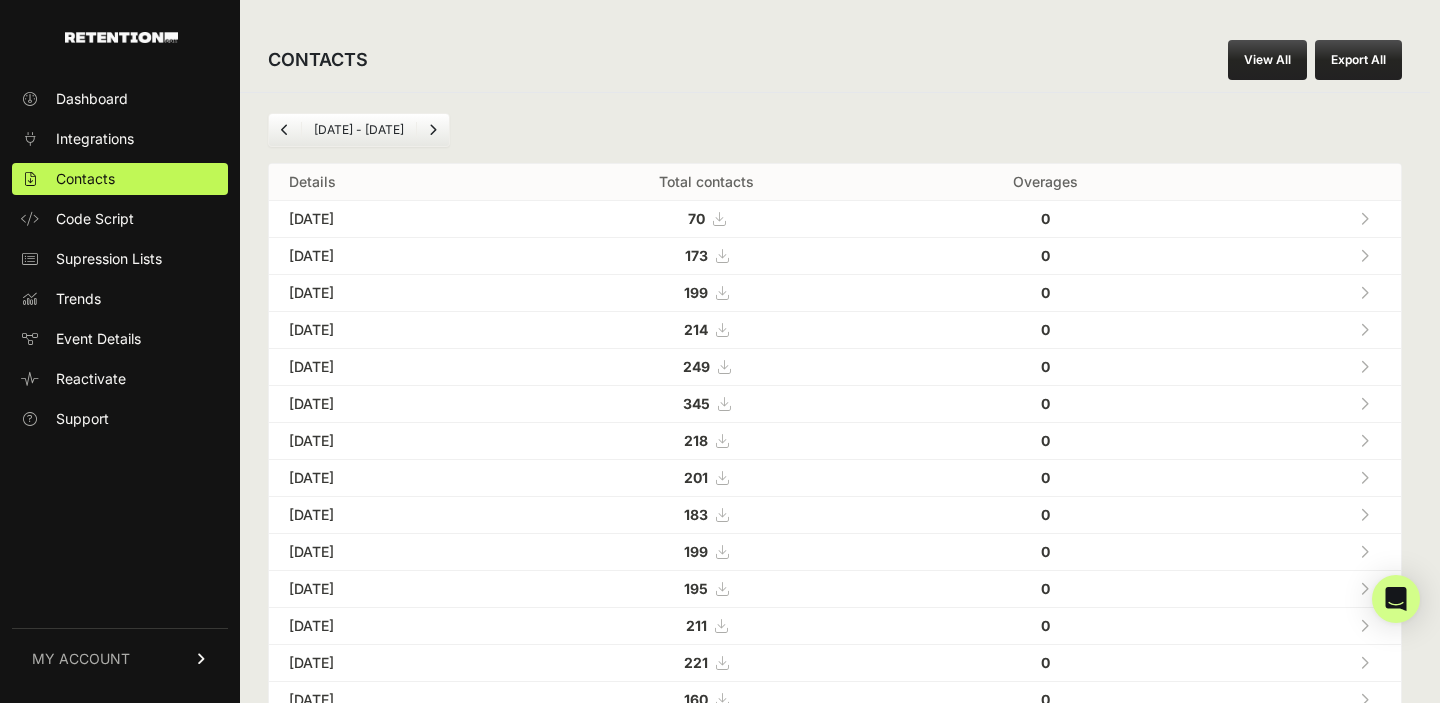 scroll, scrollTop: 0, scrollLeft: 0, axis: both 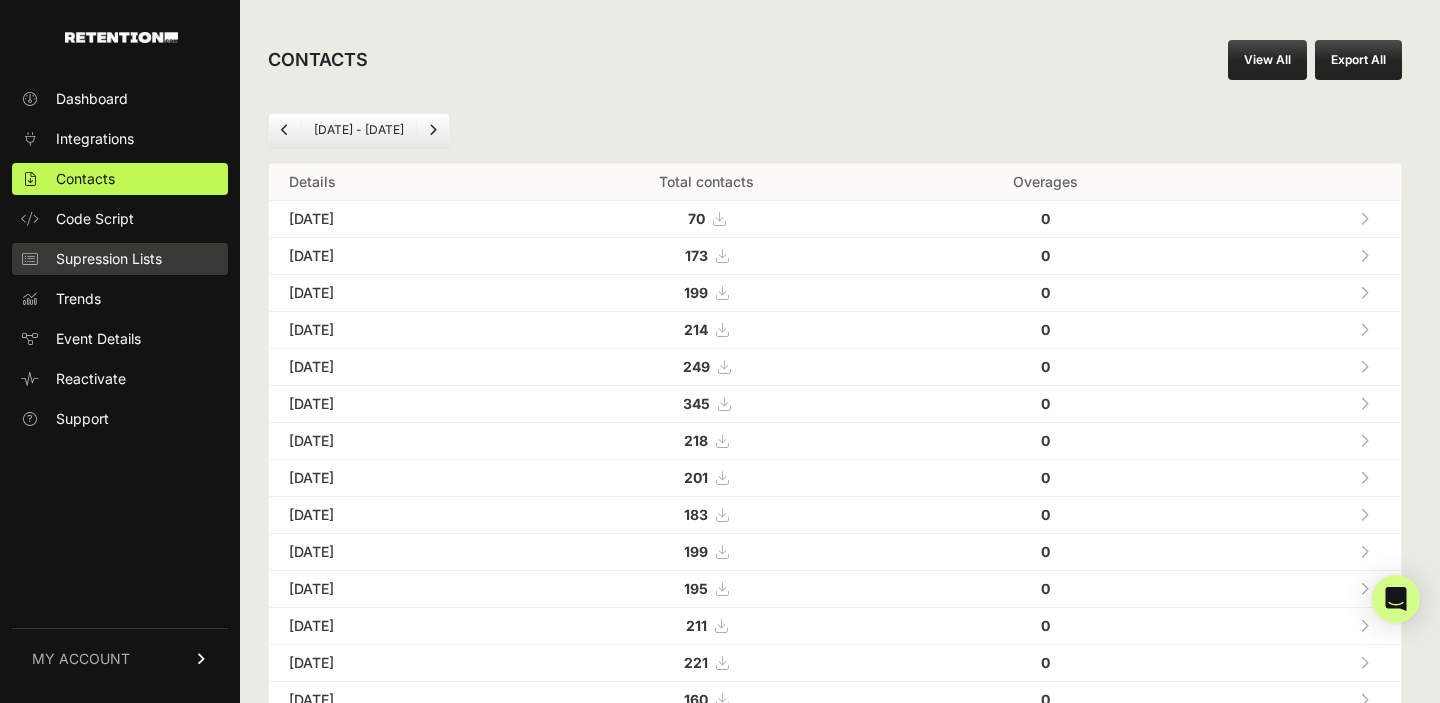 click on "Supression Lists" at bounding box center (109, 259) 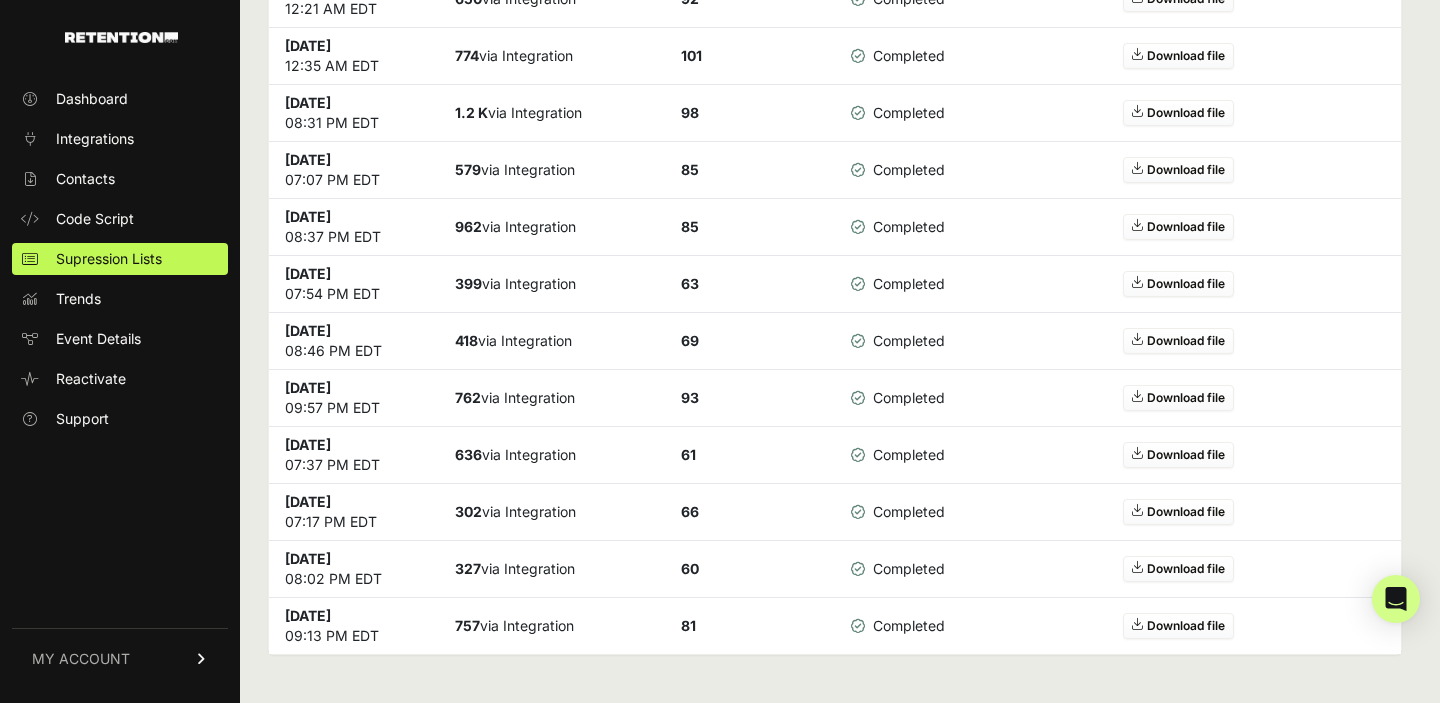 scroll, scrollTop: 0, scrollLeft: 0, axis: both 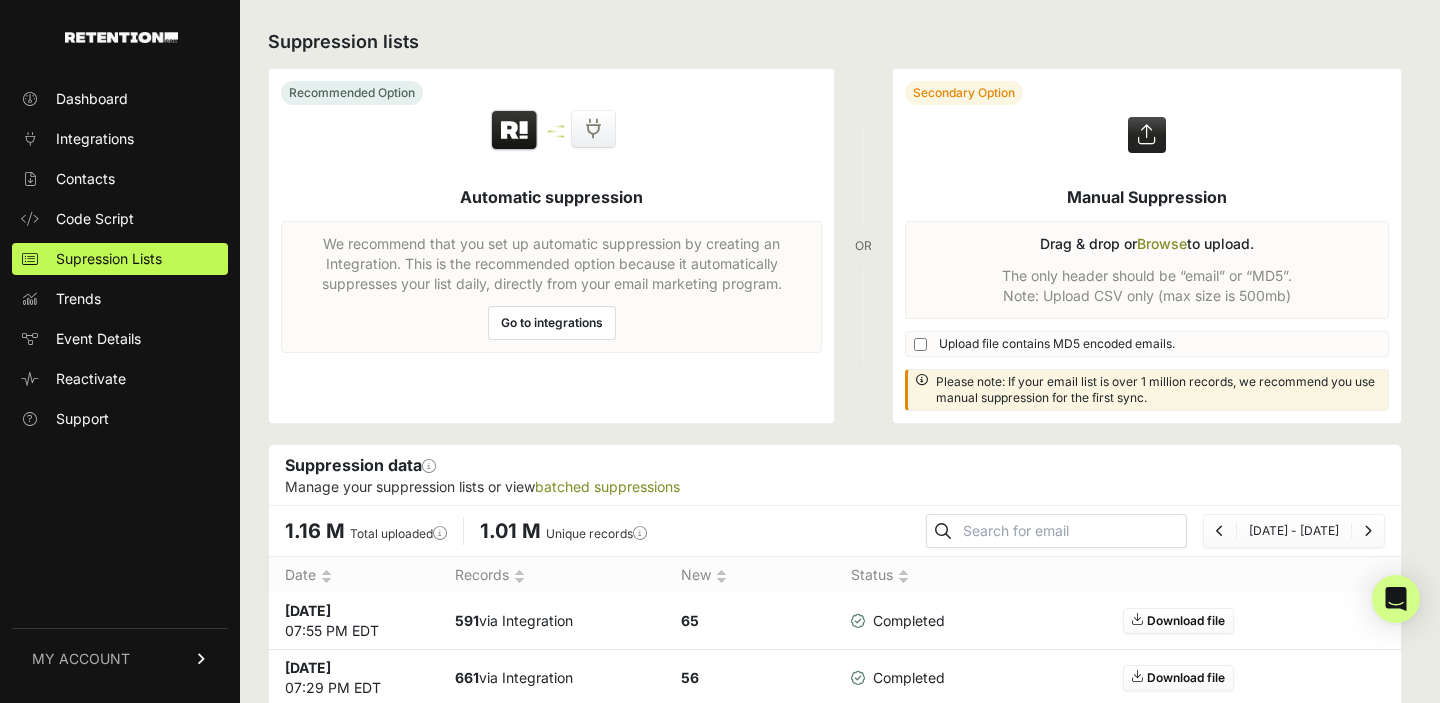 click on "Go to integrations" at bounding box center (552, 323) 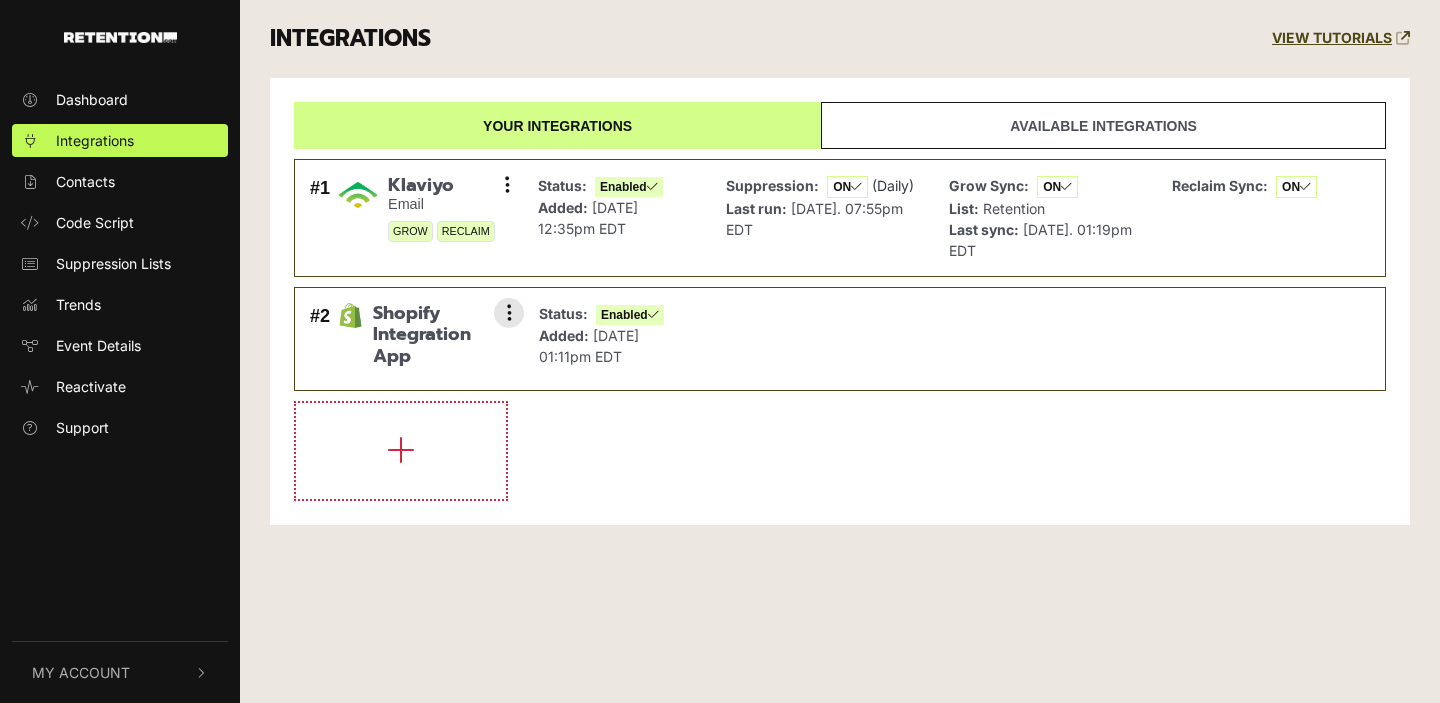 scroll, scrollTop: 0, scrollLeft: 0, axis: both 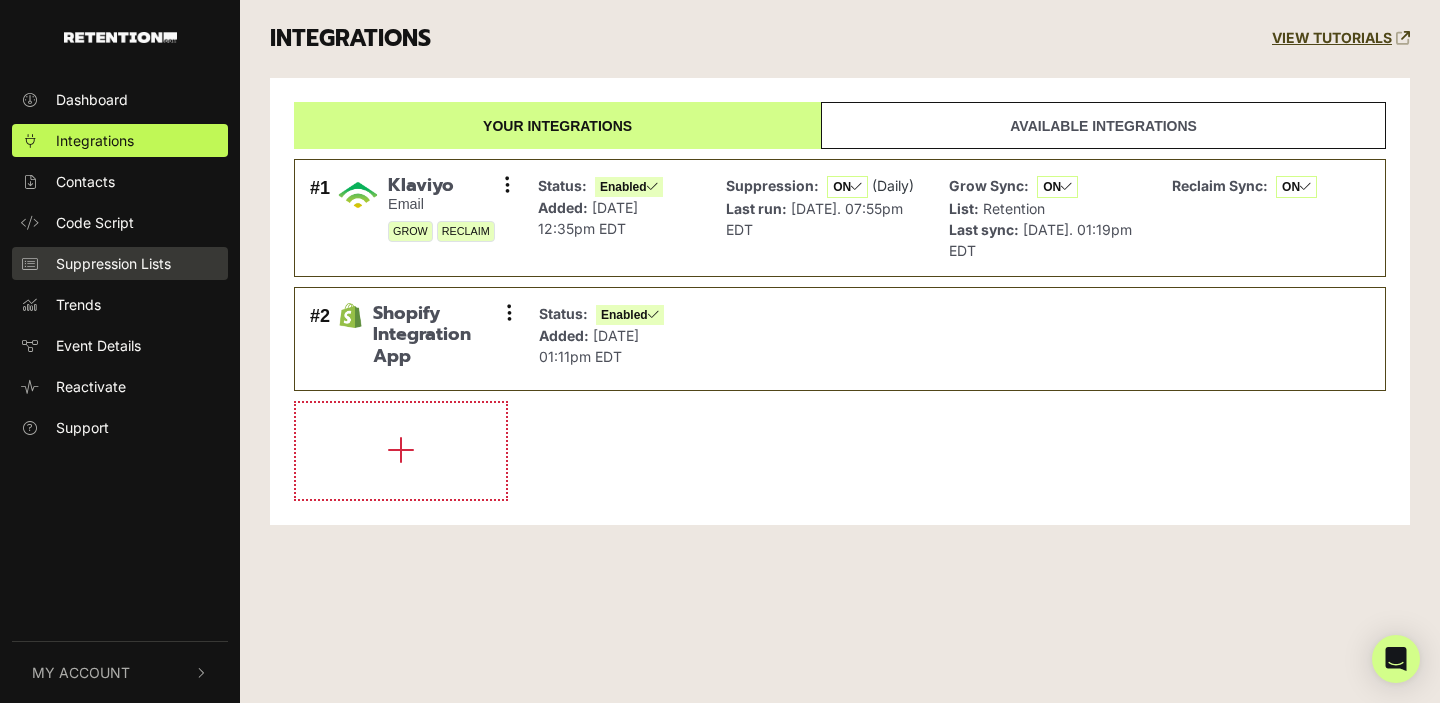 click on "Suppression Lists" at bounding box center (113, 263) 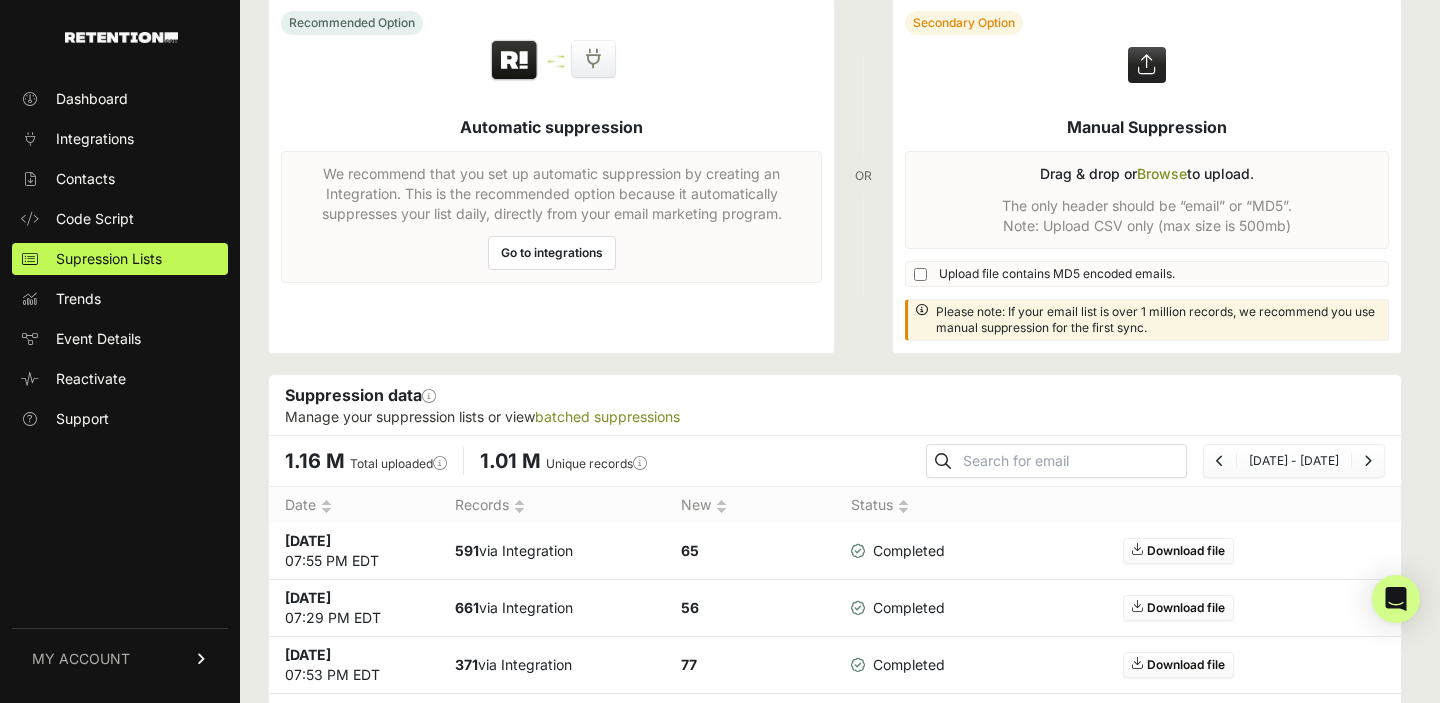 scroll, scrollTop: 67, scrollLeft: 0, axis: vertical 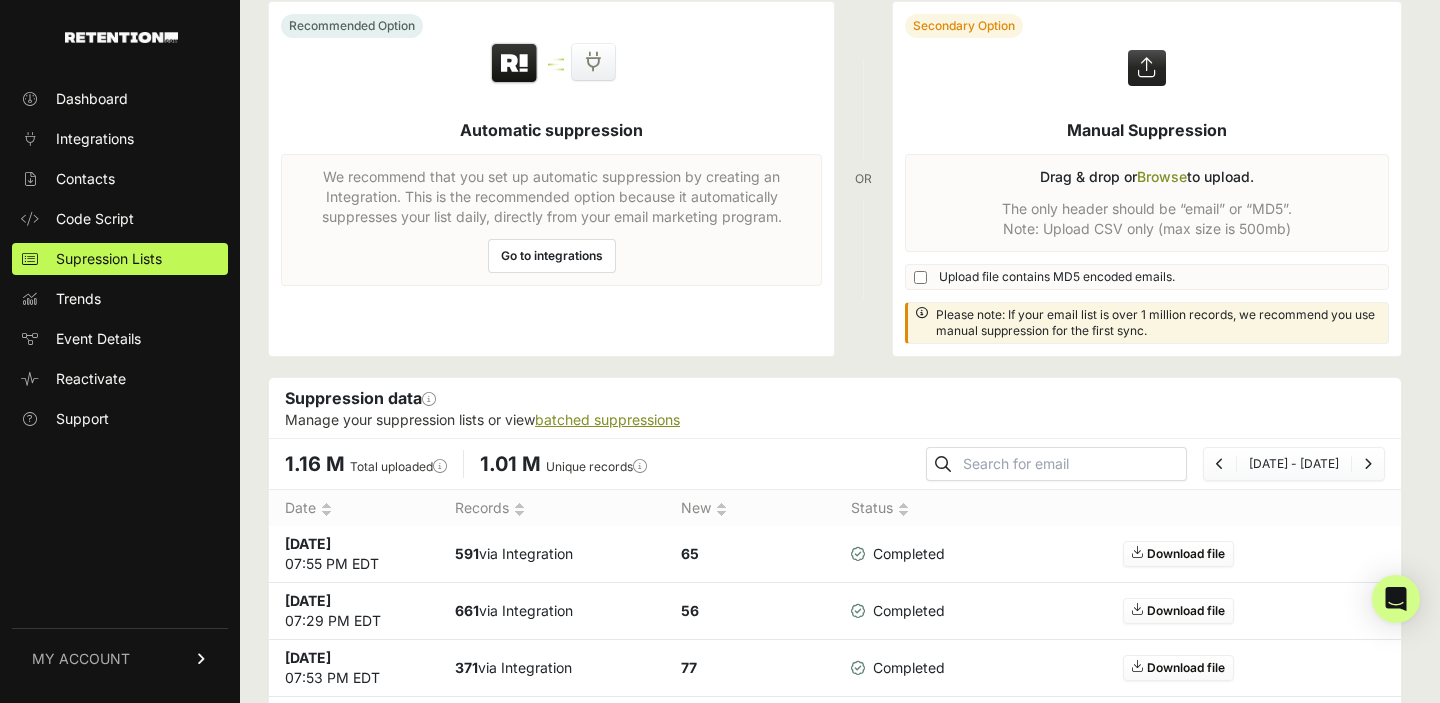 click on "batched suppressions" at bounding box center [607, 419] 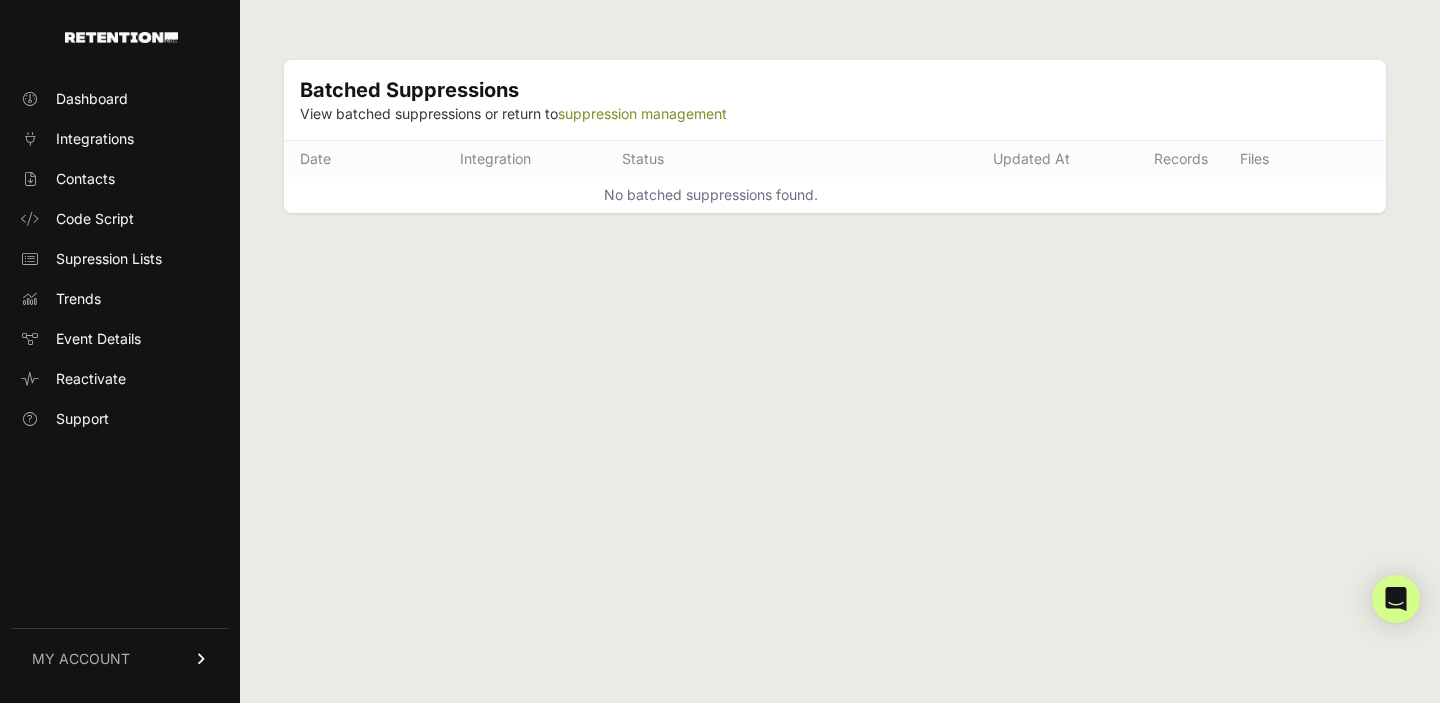 scroll, scrollTop: 0, scrollLeft: 0, axis: both 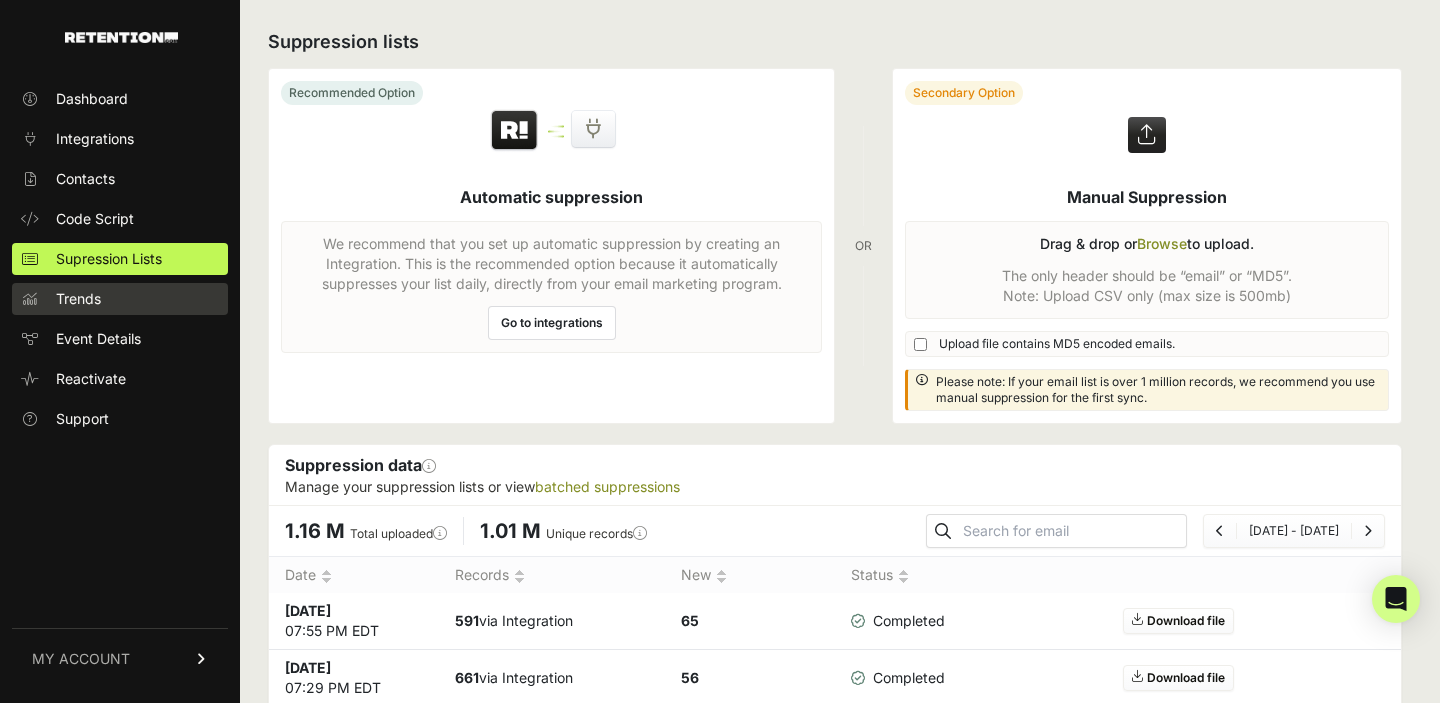 click on "Trends" at bounding box center (78, 299) 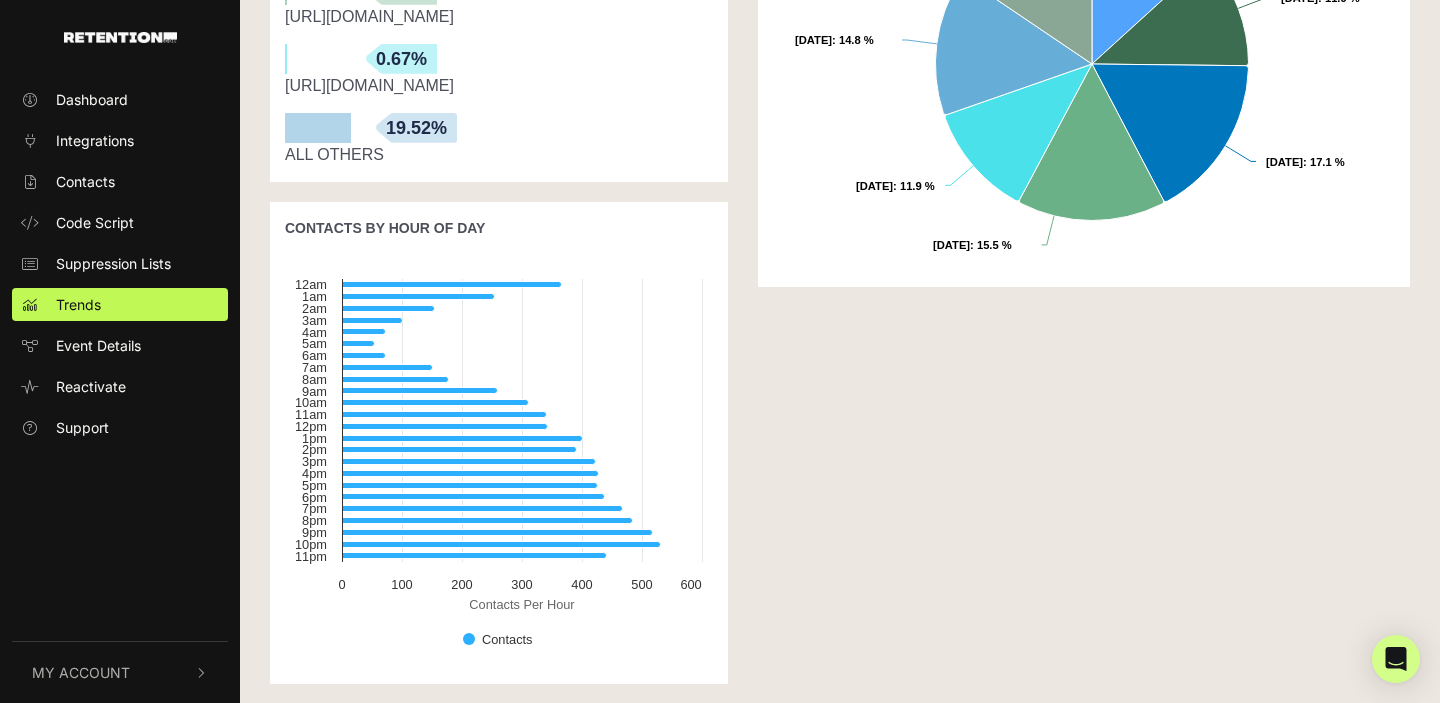 scroll, scrollTop: 0, scrollLeft: 0, axis: both 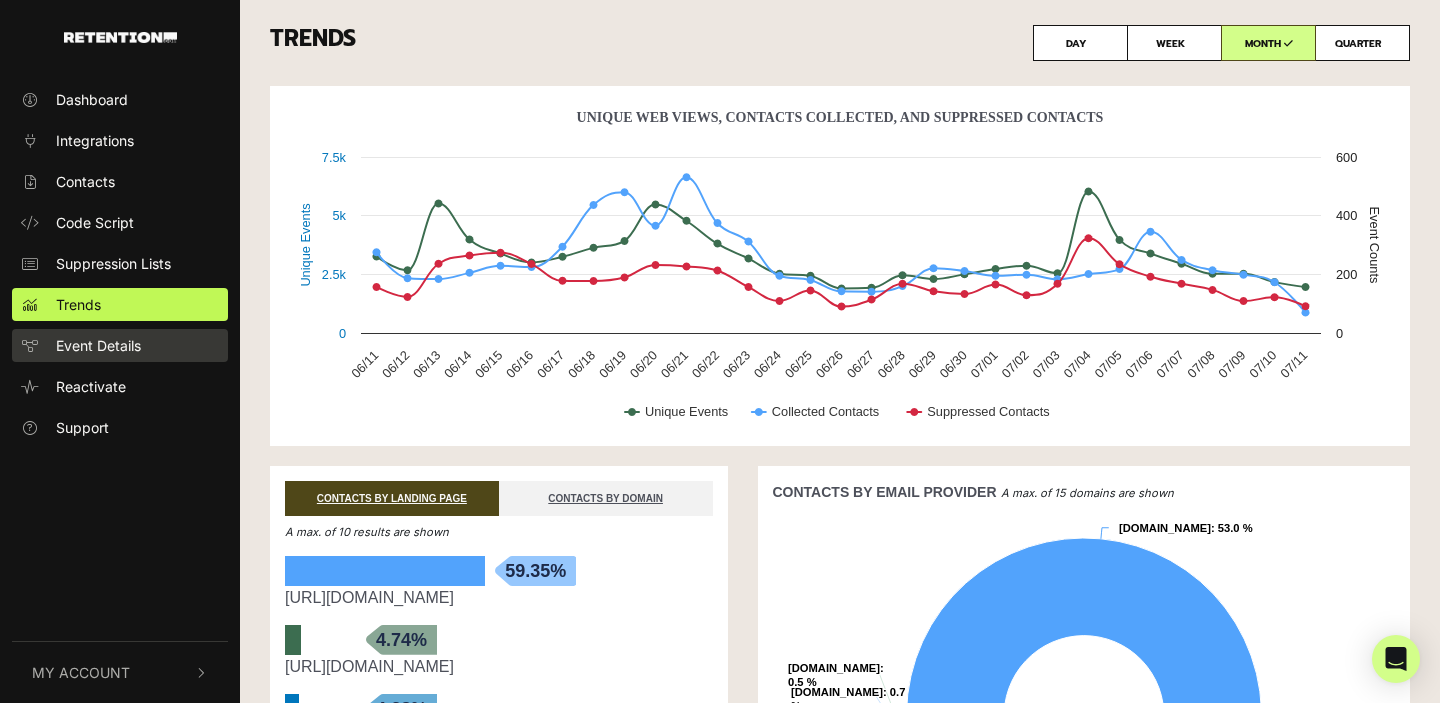 click on "Event Details" at bounding box center (98, 345) 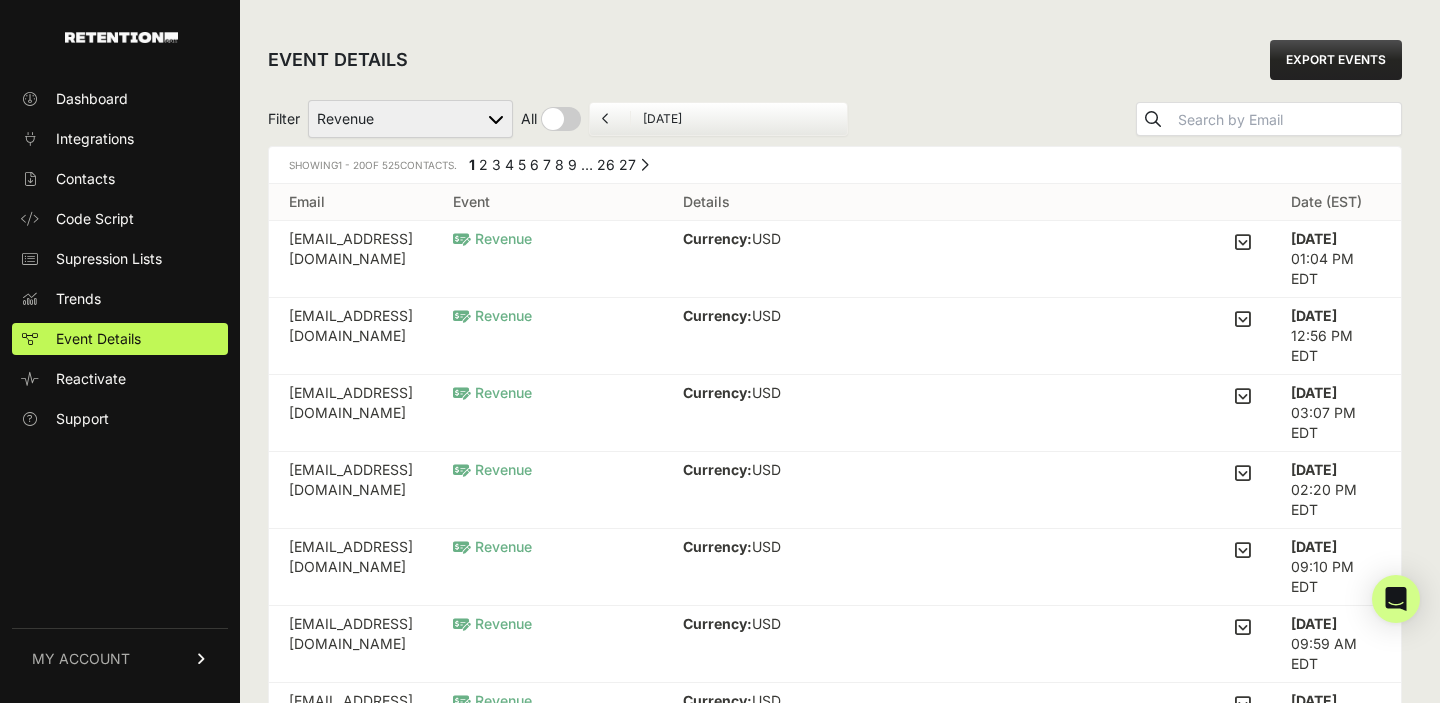 scroll, scrollTop: 0, scrollLeft: 0, axis: both 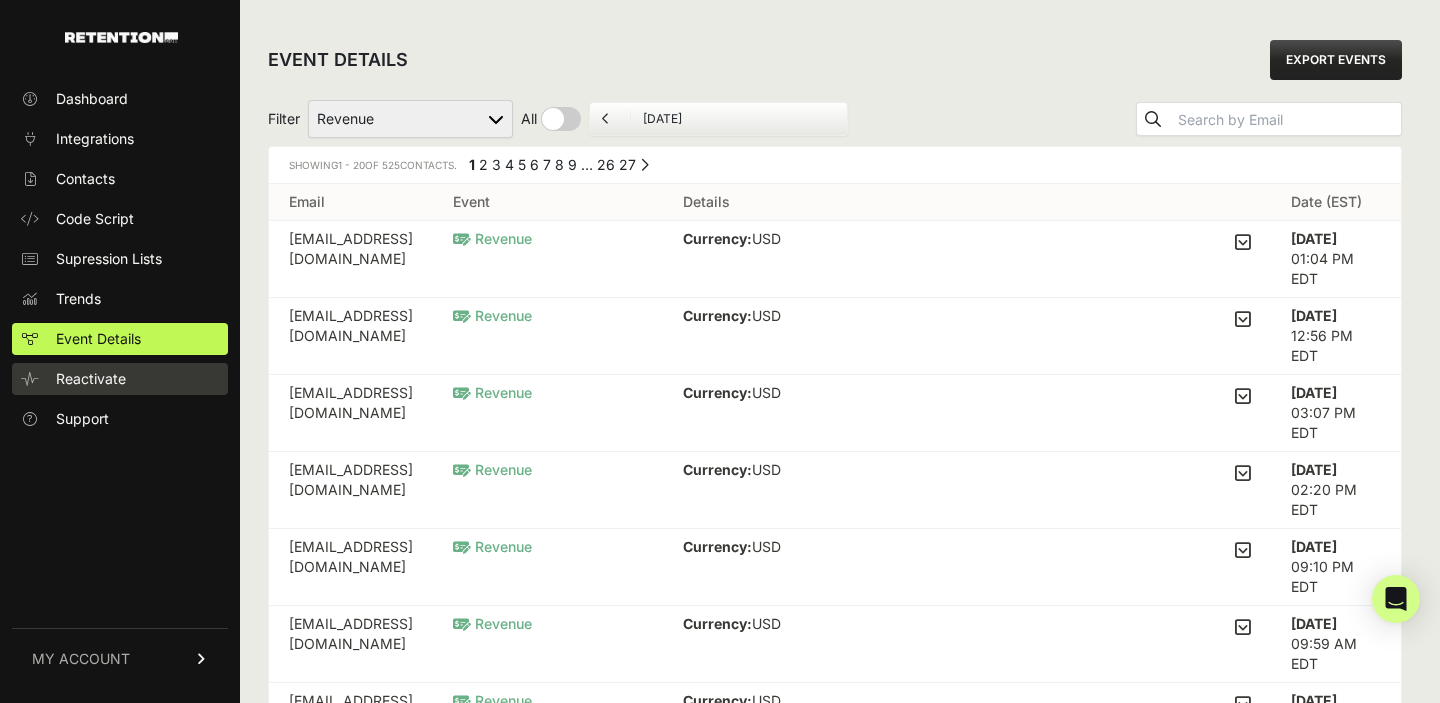 click on "Reactivate" at bounding box center [91, 379] 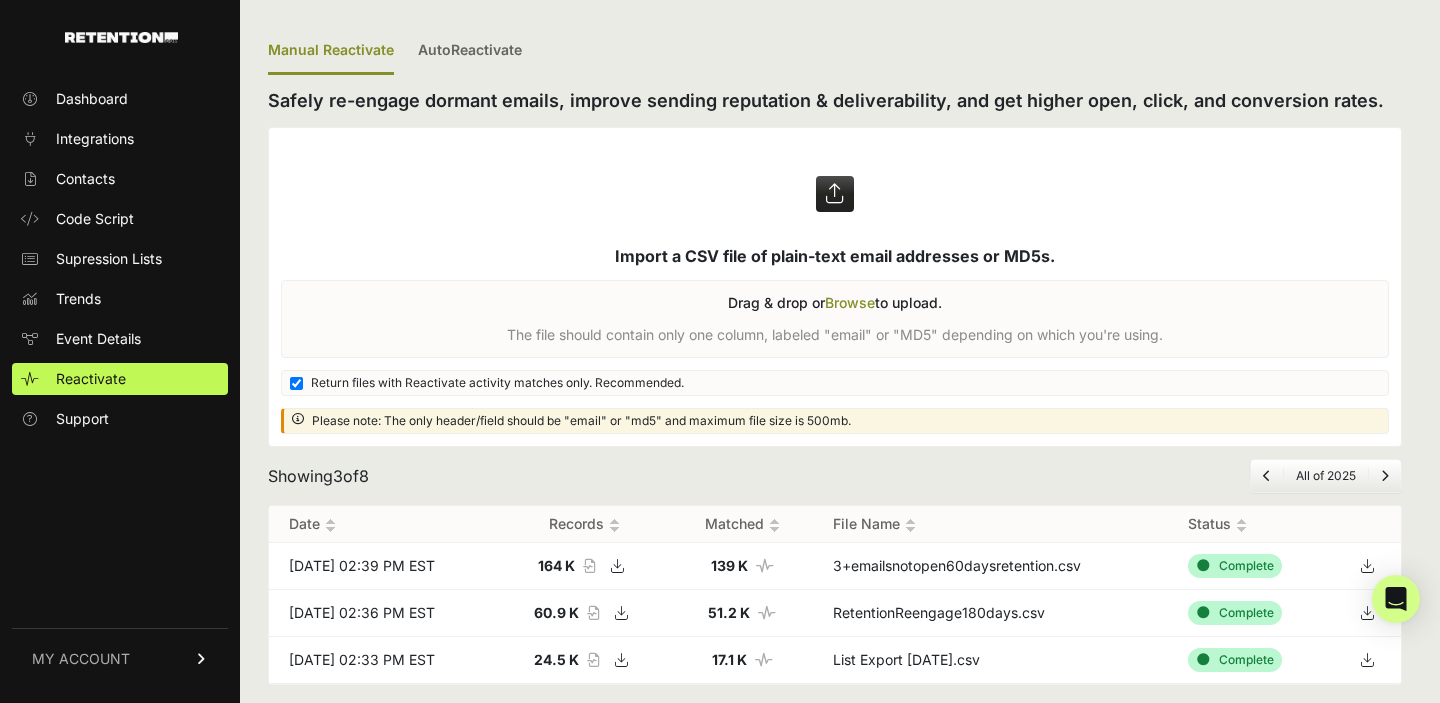 scroll, scrollTop: 22, scrollLeft: 0, axis: vertical 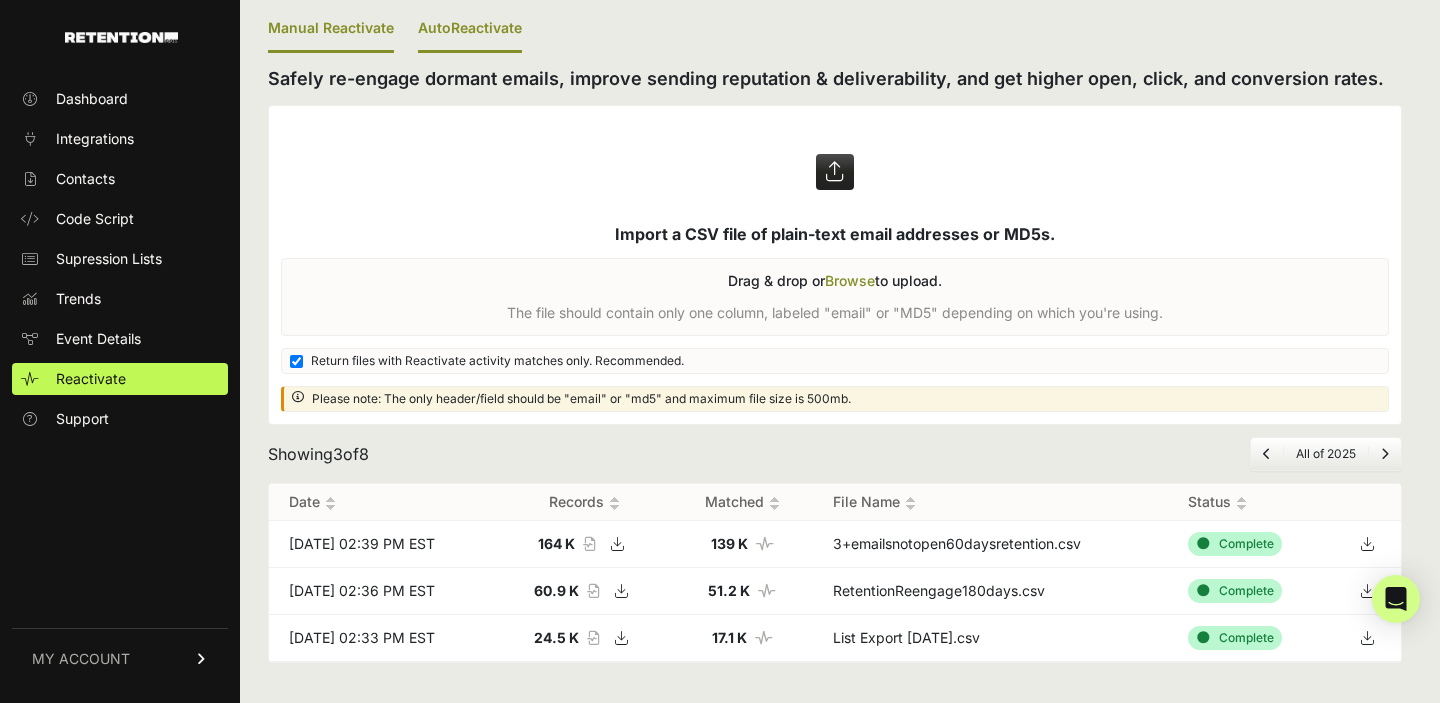 click on "AutoReactivate" at bounding box center [470, 29] 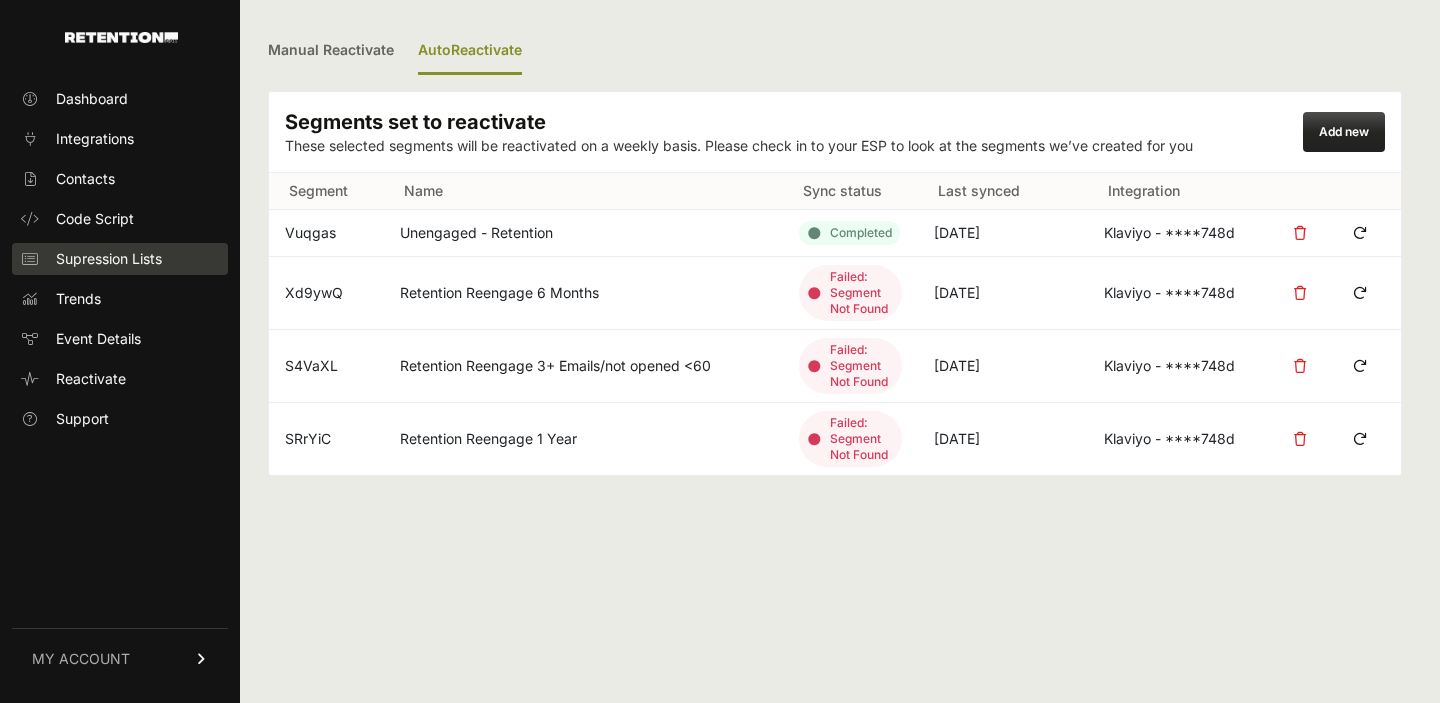 scroll, scrollTop: 0, scrollLeft: 0, axis: both 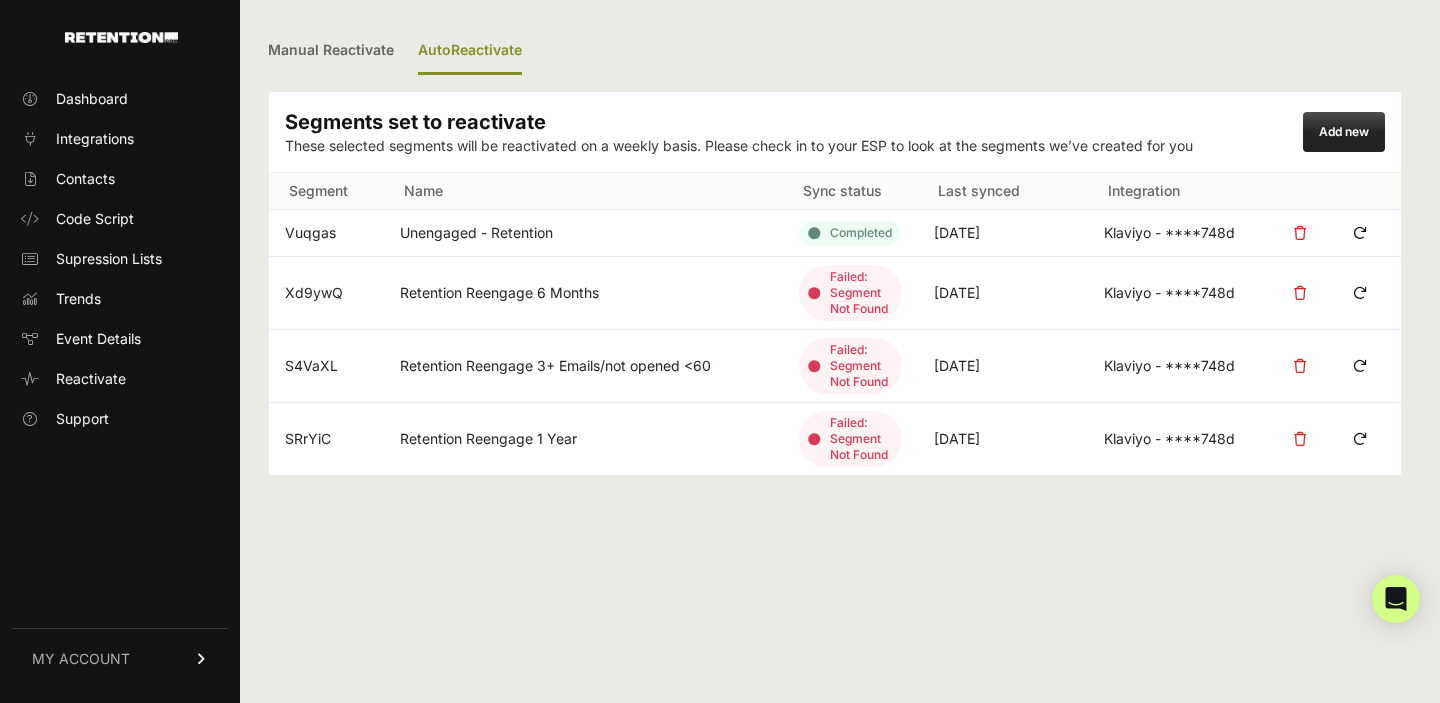 click on "Retention Reengage 6 Months" at bounding box center [583, 293] 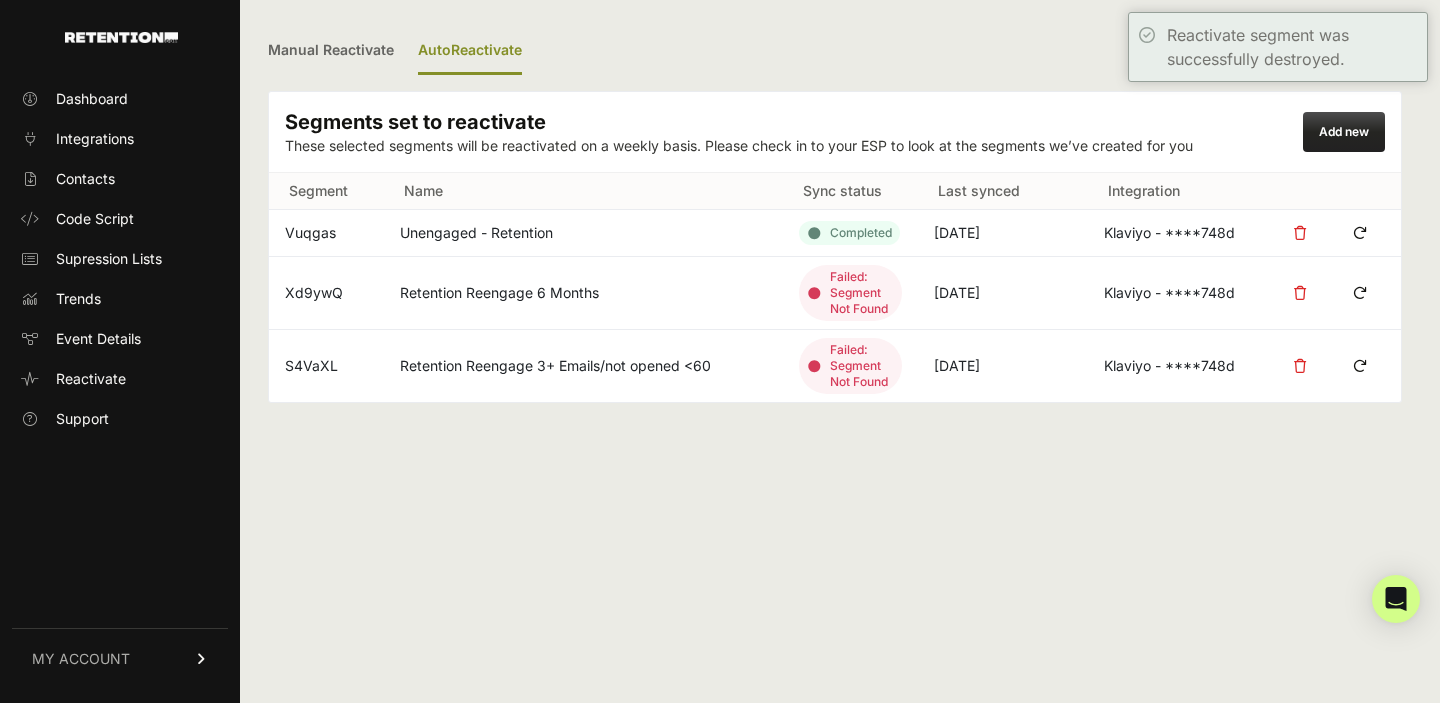 scroll, scrollTop: 0, scrollLeft: 0, axis: both 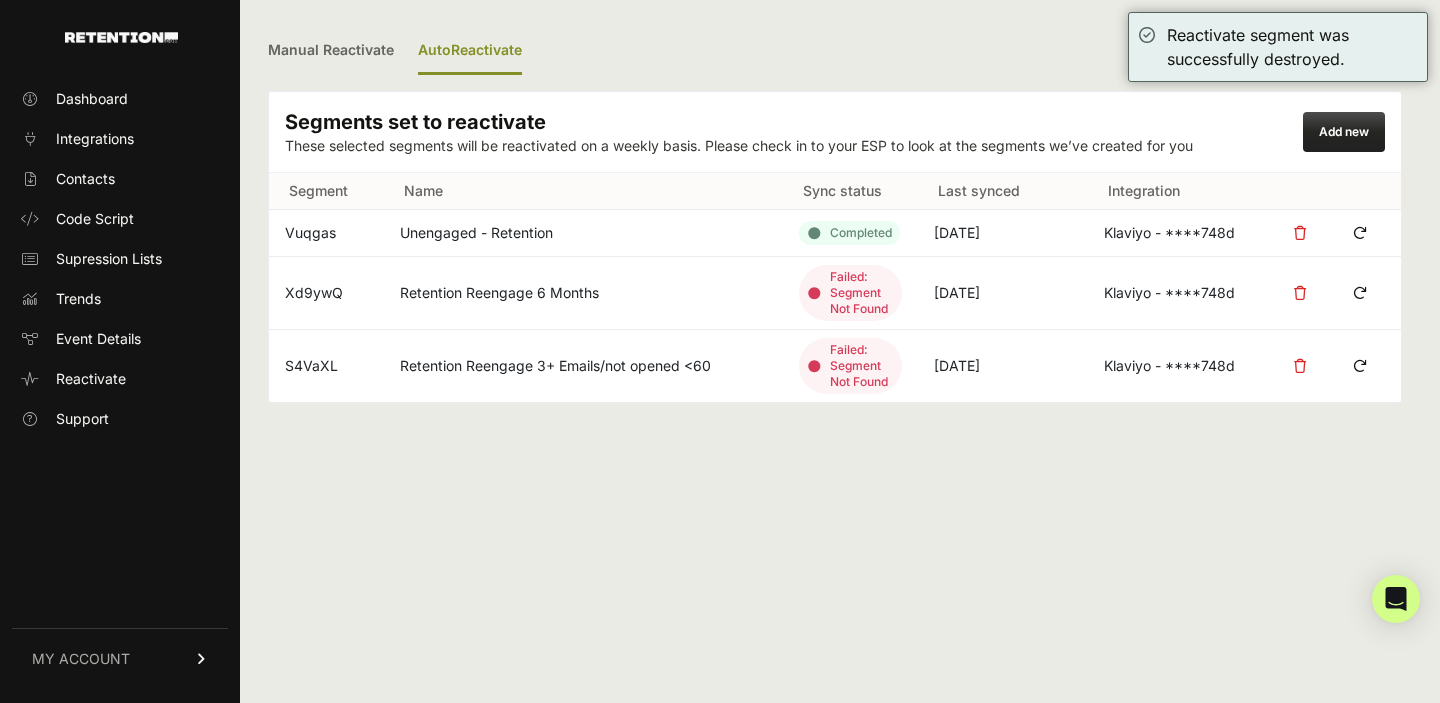 click at bounding box center [1300, 366] 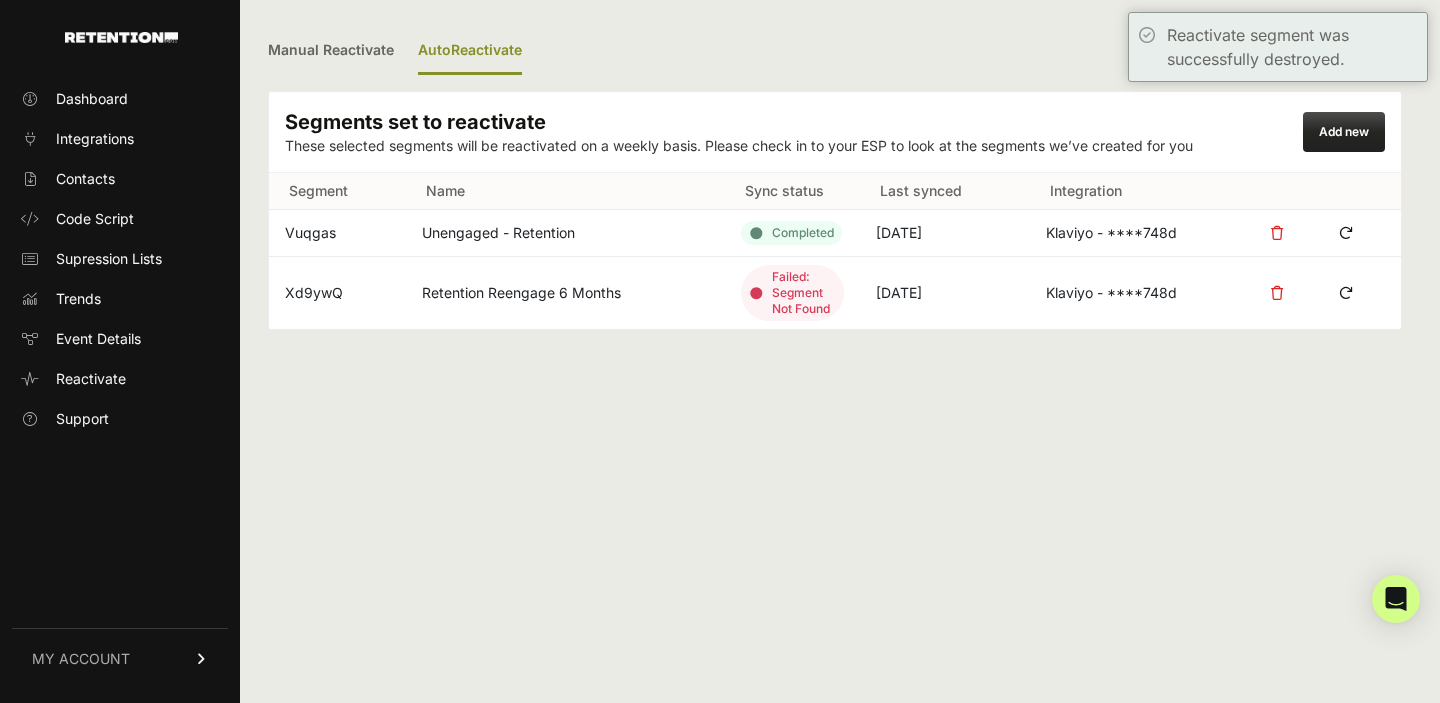 scroll, scrollTop: 0, scrollLeft: 0, axis: both 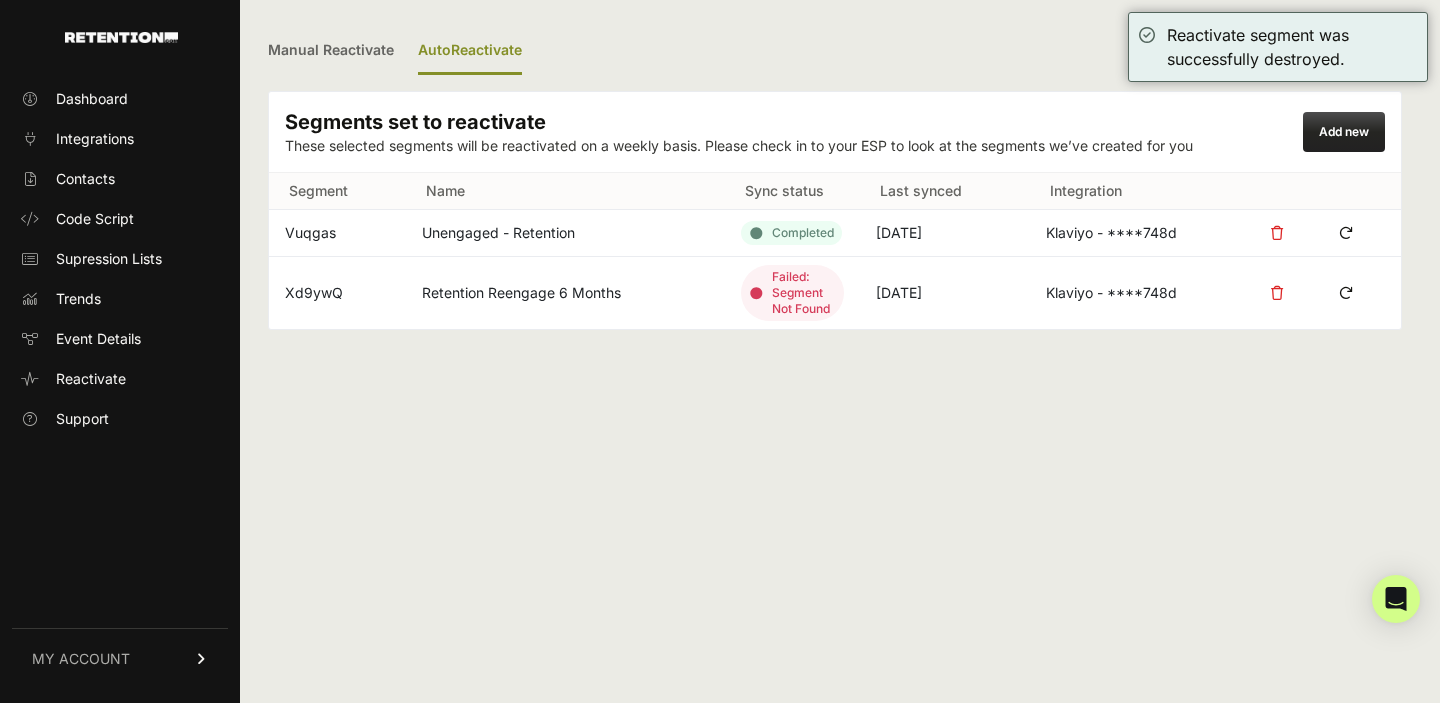 click at bounding box center [1277, 293] 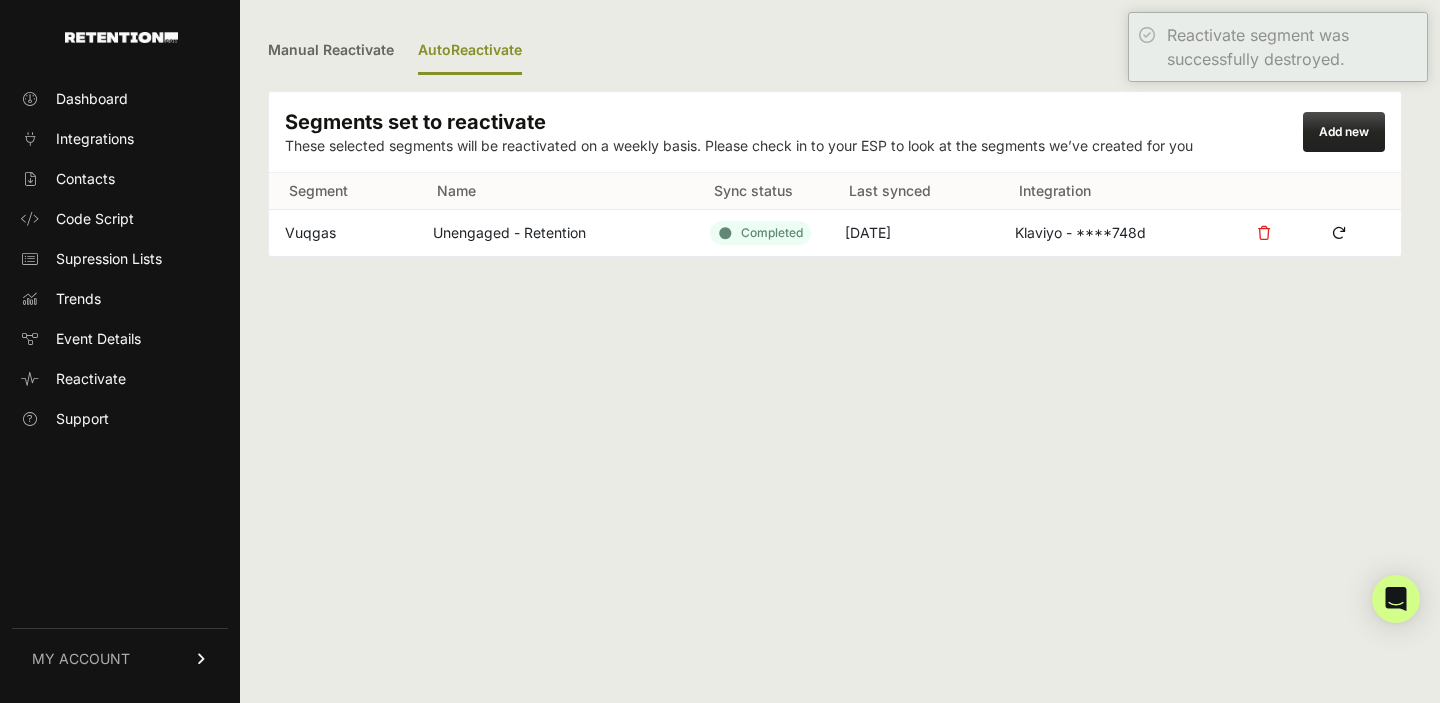 scroll, scrollTop: 0, scrollLeft: 0, axis: both 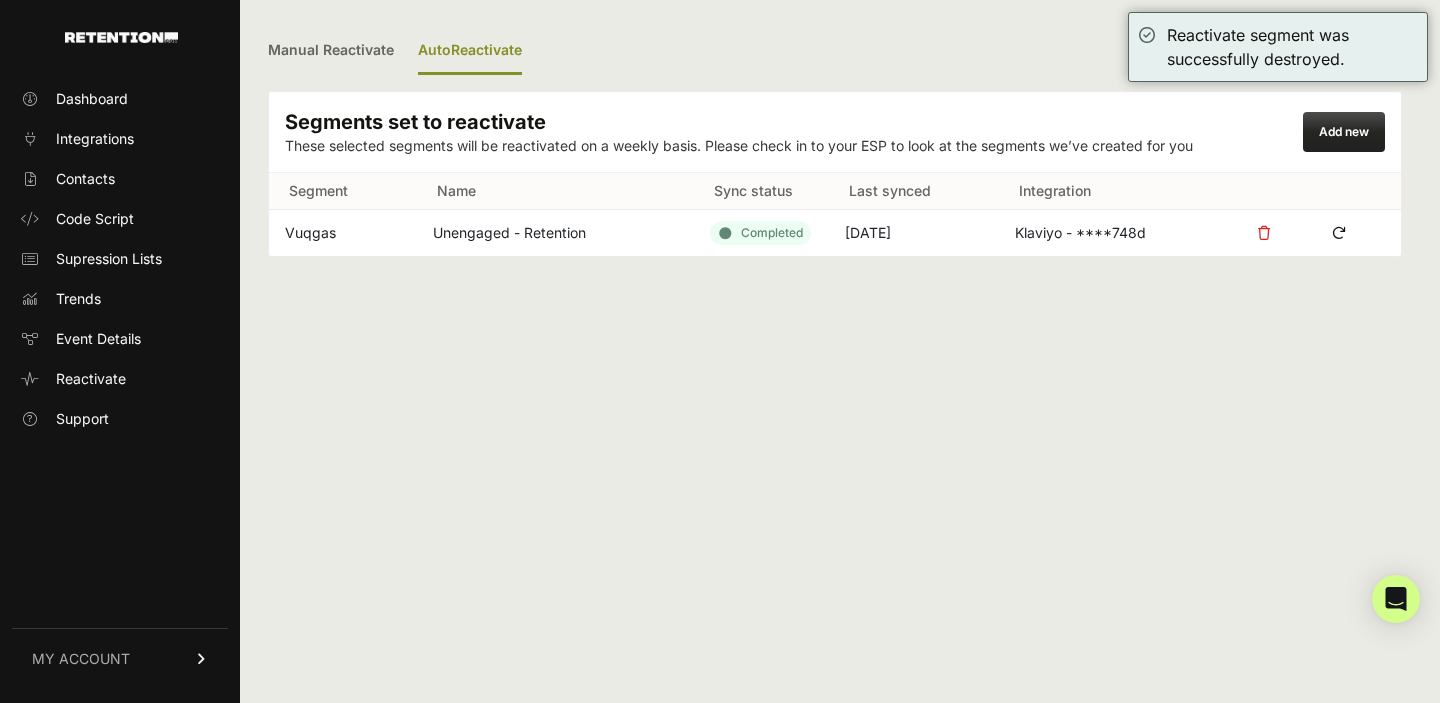 click on "Add new" at bounding box center [1344, 131] 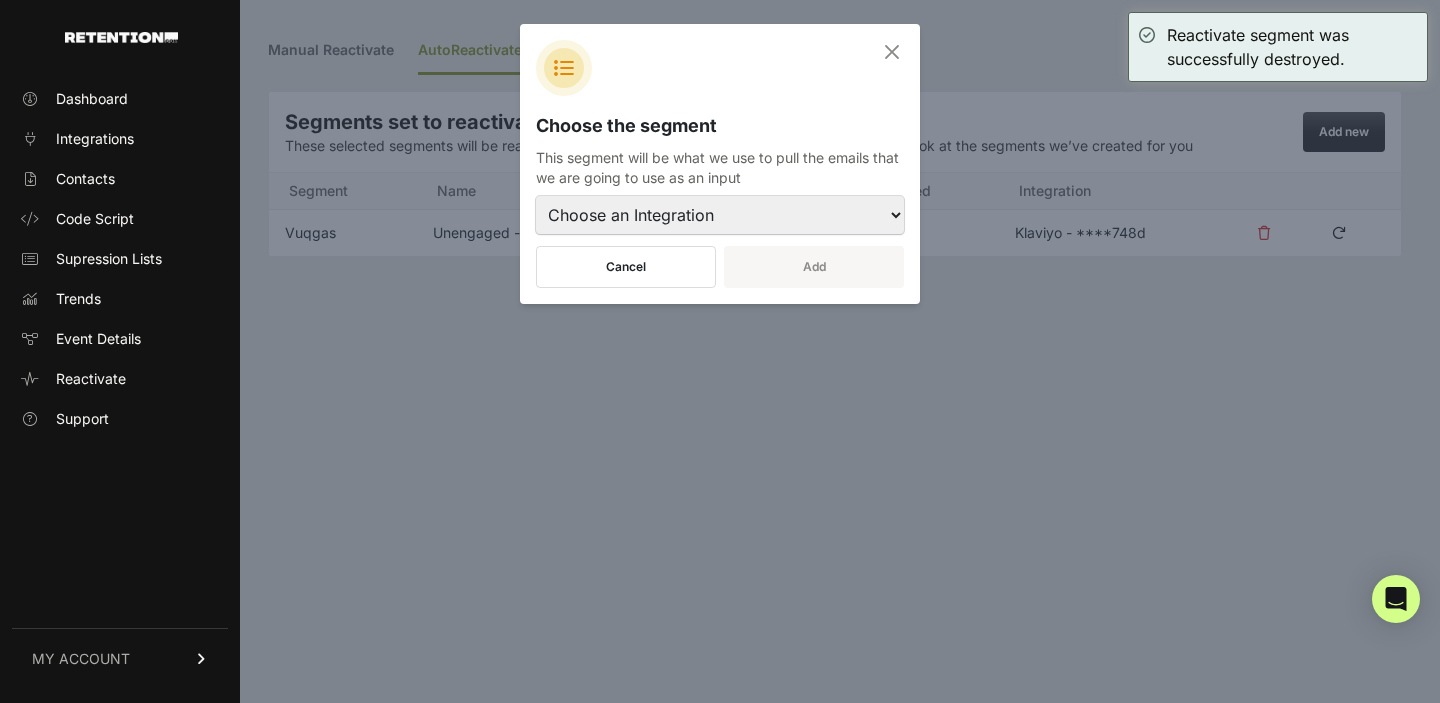 click on "Choose an Integration
Klaviyo - ****748d" at bounding box center [720, 215] 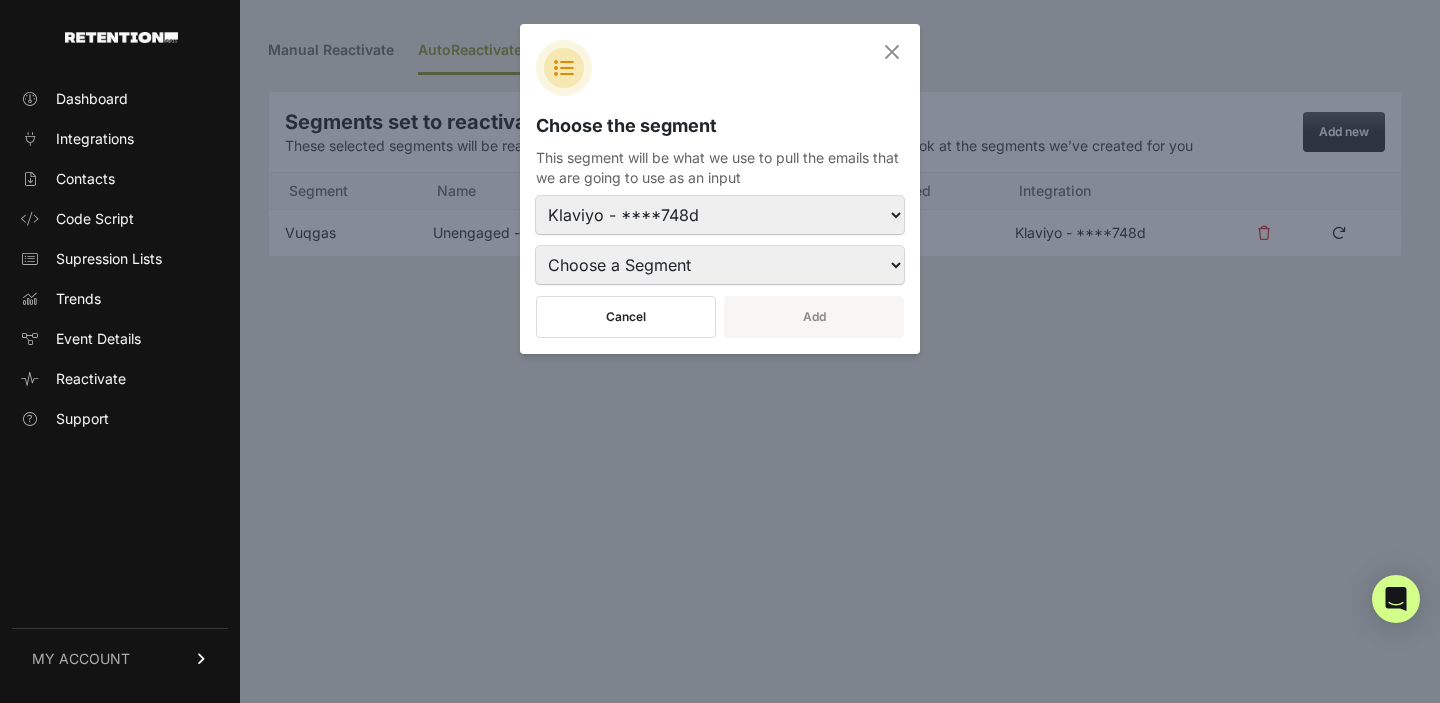 click on "Choose a Segment
2024 BFCM Leads
5 Star Reviewers
90 Low Stock Viewers
[BRIDAL] Engaged Subscribers - 30 days
[BRIDAL] Inactive < 6 months
[BRIDAL] Window Shoppers (30 days)
[EMAIL] Churn Risk
[EMAIL] Engaged 30 D Customers
[EMAIL] Engaged 30 D Leads
[EMAIL] Engaged 6 Months - Leads
[EMAIL] Engaged 60 D - Customers
[EMAIL] Engaged 60 D - Leads
[EMAIL] Engaged 90 D Customers
[EMAIL] Engaged 90 D Leads
[EMAIL] Pink Purchasers
[EMAIL] Pink Viewers
[EMAIL] VIP [GOLD]
[MASTER] Customers
[MASTER] Leads
[SMS] [MASTER] Customers
[SMS] [MASTER] LEADS
[SMS] Engaged 30 D Customers
[SMS] Engaged 30 D Leads
[SMS] Engaged 60 D - Customers
[SMS] Engaged 60 D - Leads
[SMS] Engaged 90 D Customers
[SMS] Engaged 90 D Leads
[SMS] Rainbow Rhinestone HK Non Openers
[SMS] Sale Customers 90 Days
[SMS] Sale Viewer Leads
[SMS] Subscribed" at bounding box center [720, 265] 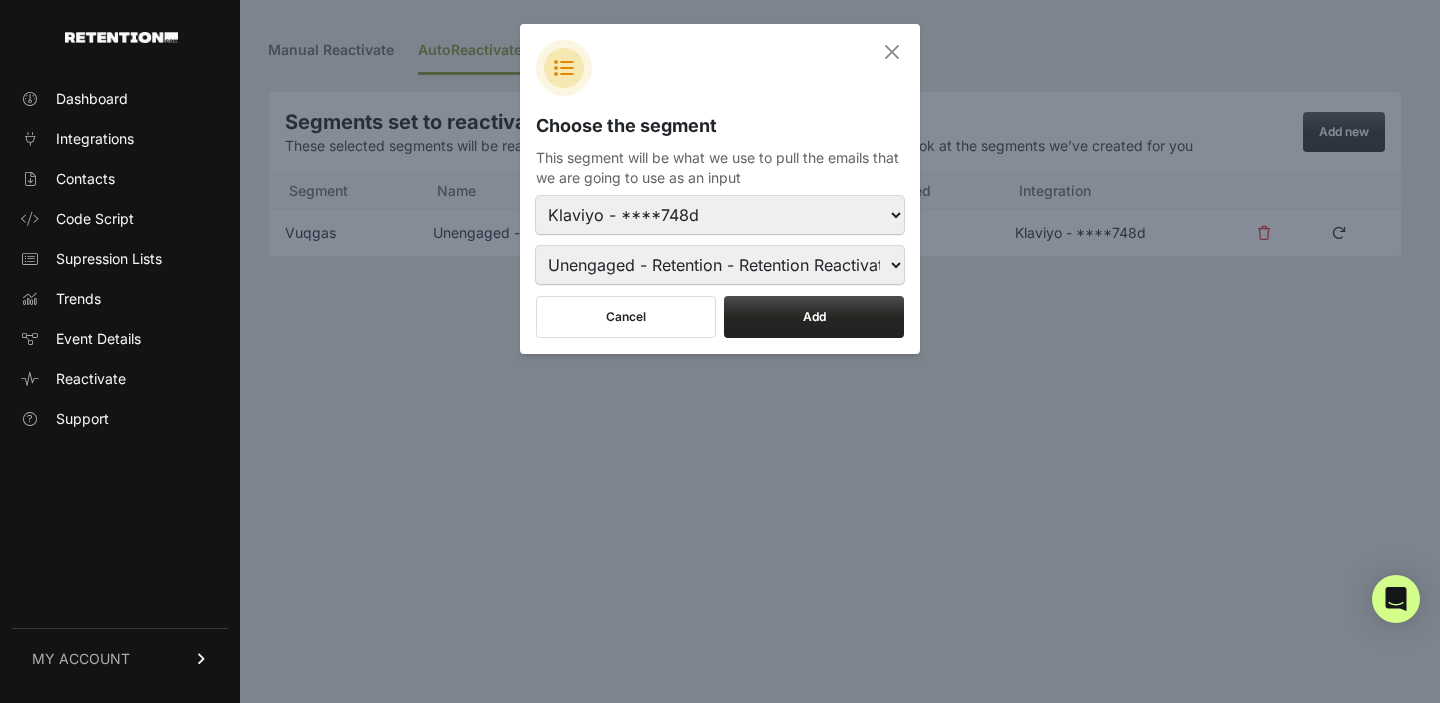 click on "Add" at bounding box center (814, 317) 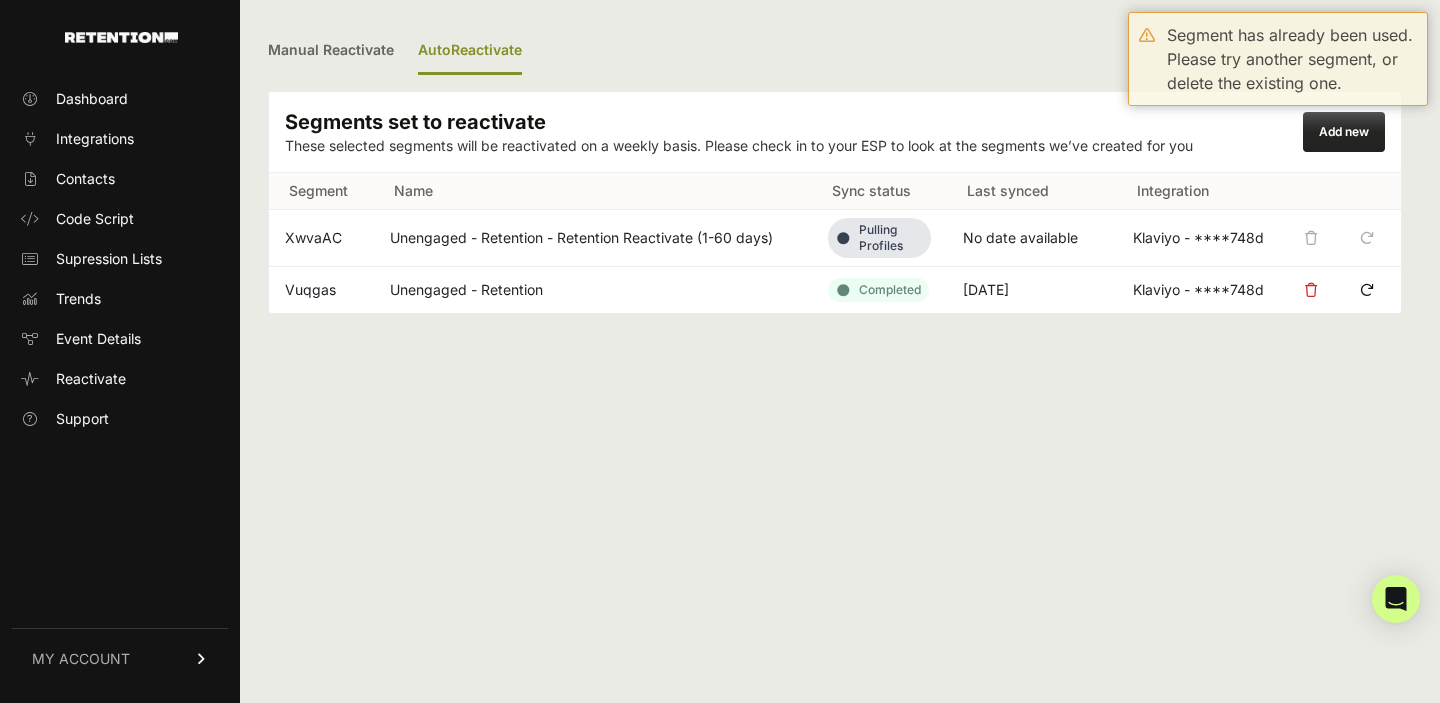 scroll, scrollTop: 0, scrollLeft: 0, axis: both 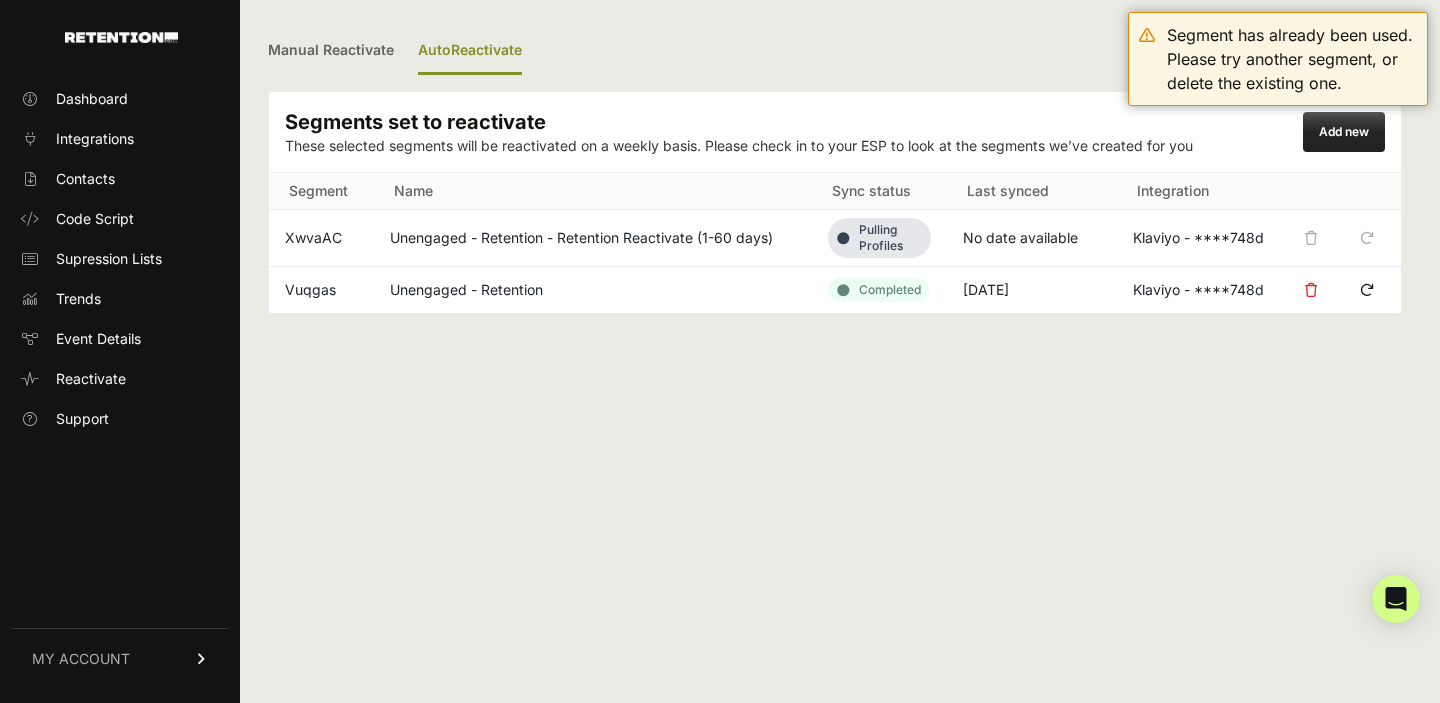 click on "Add new" at bounding box center (1344, 132) 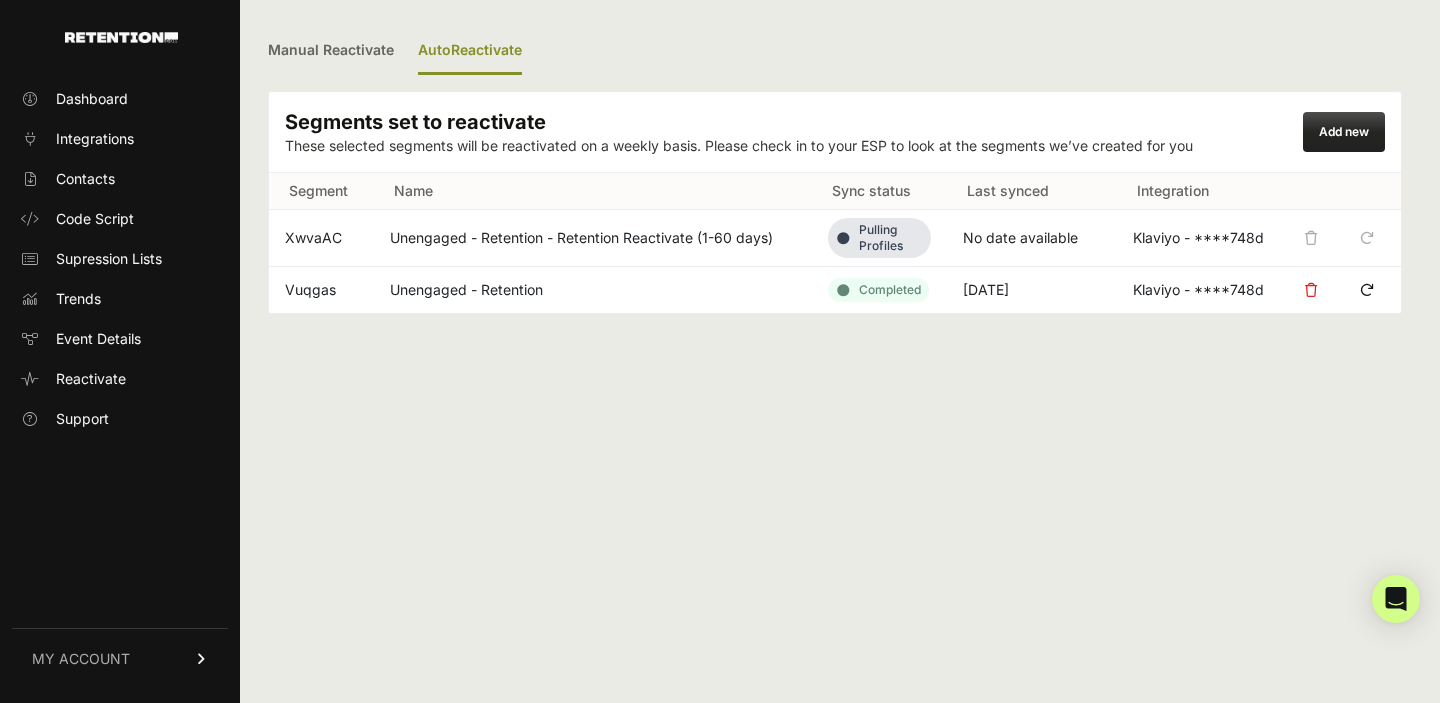 click on "Add new" at bounding box center (1344, 131) 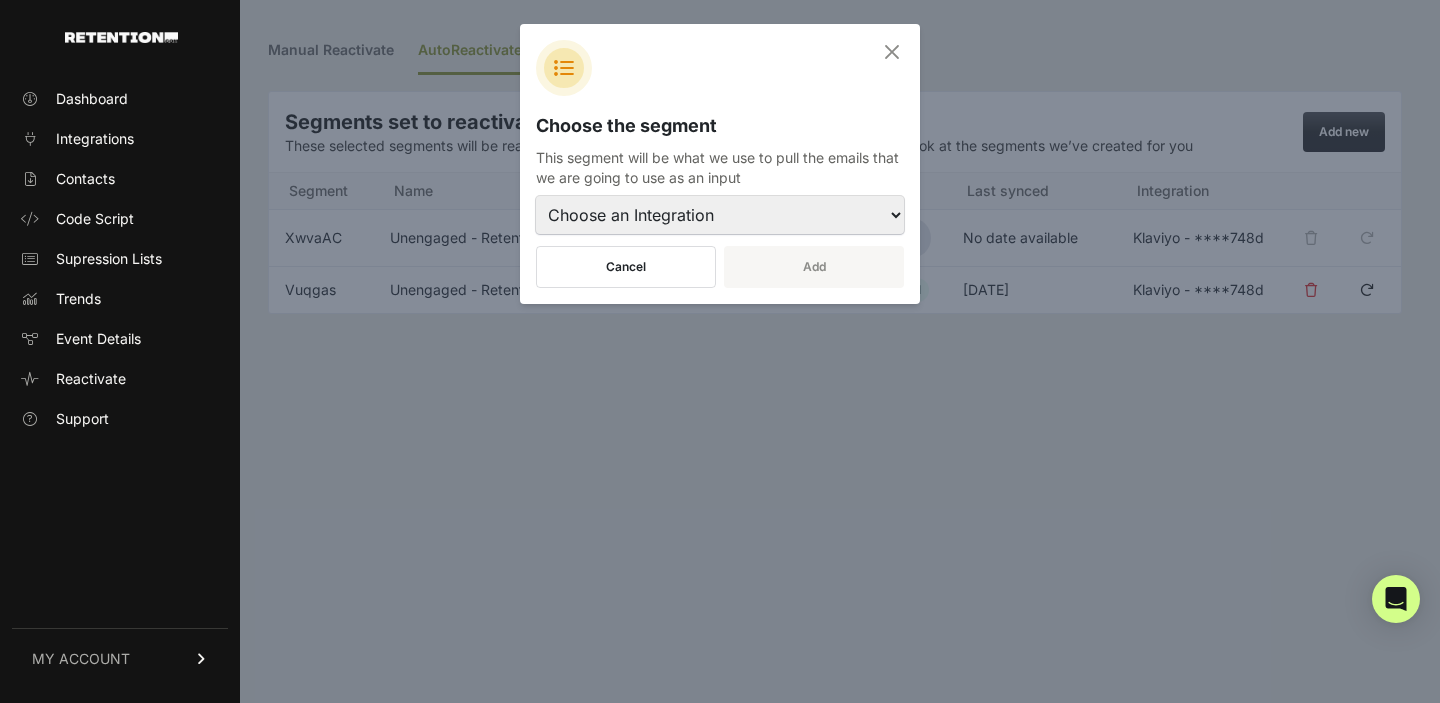 click on "Choose an Integration
Klaviyo - ****748d" at bounding box center [720, 215] 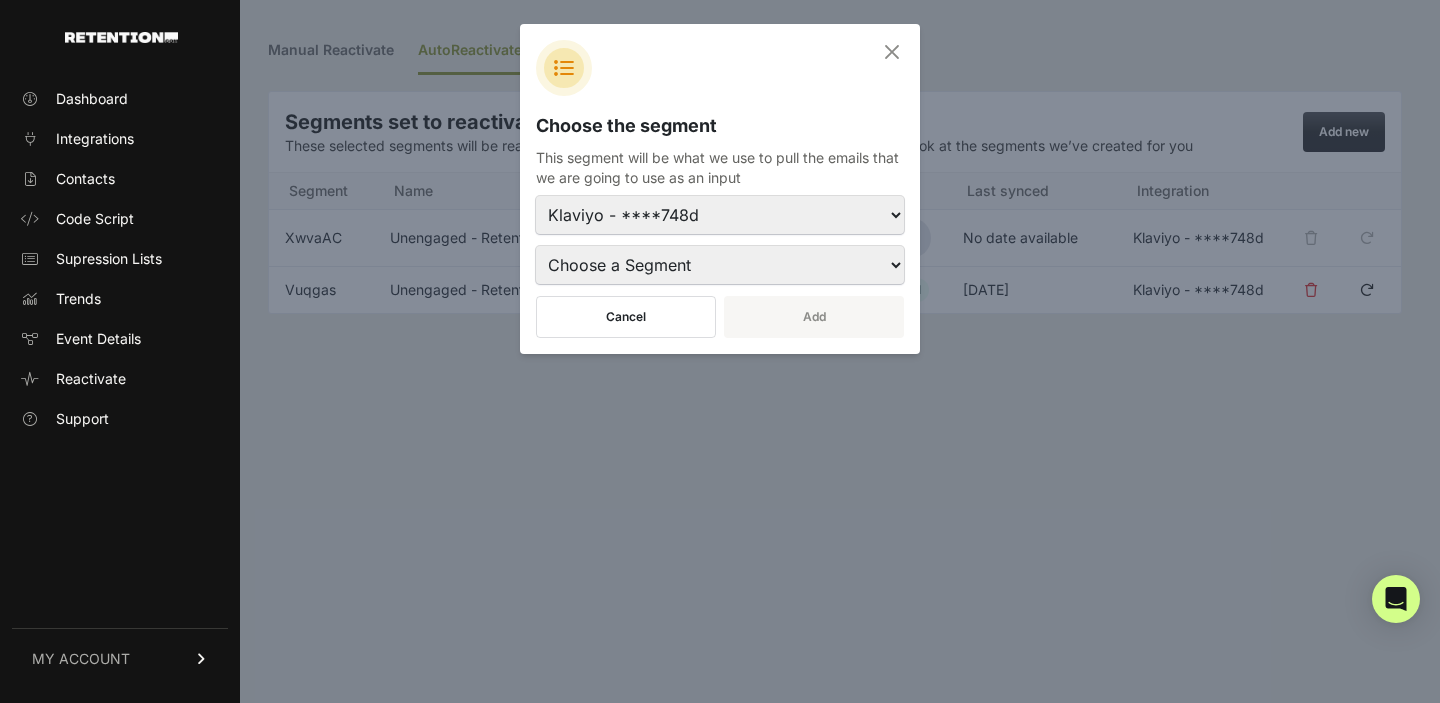 click 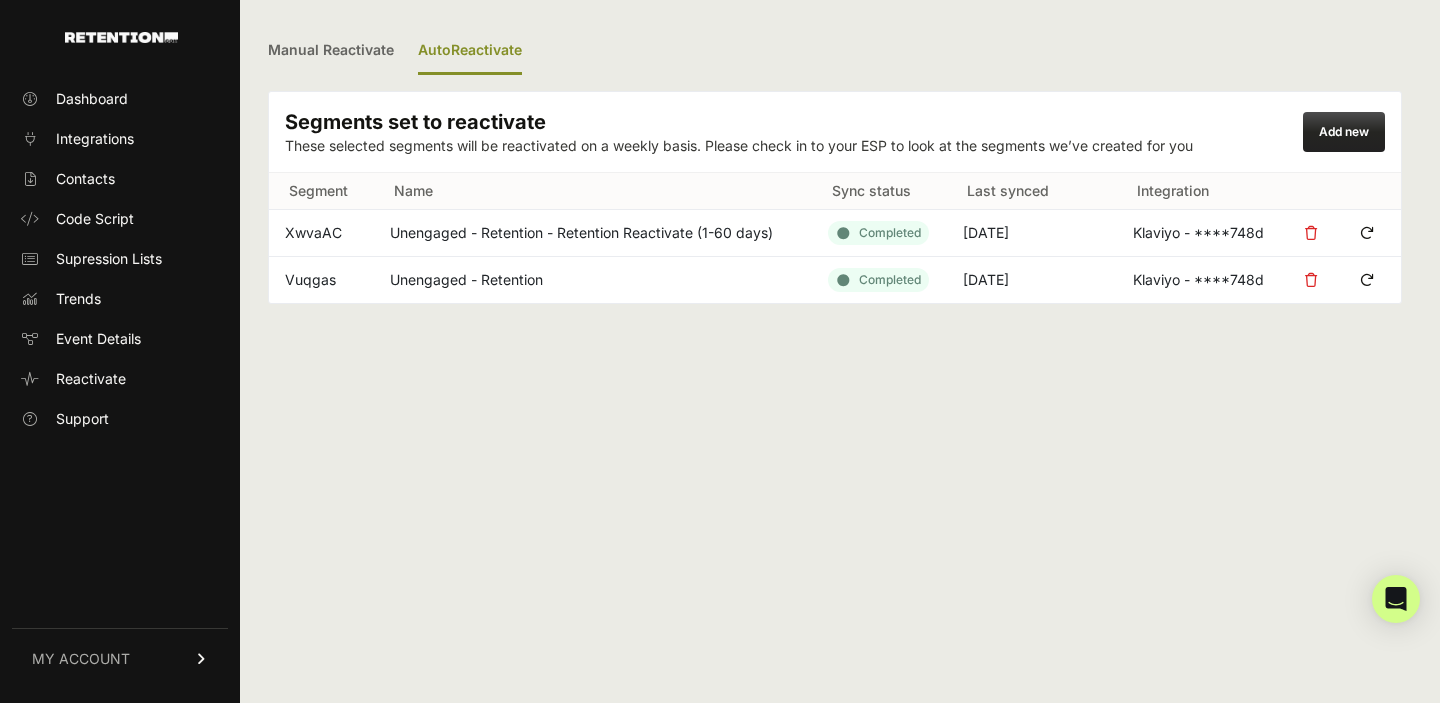 scroll, scrollTop: 0, scrollLeft: 0, axis: both 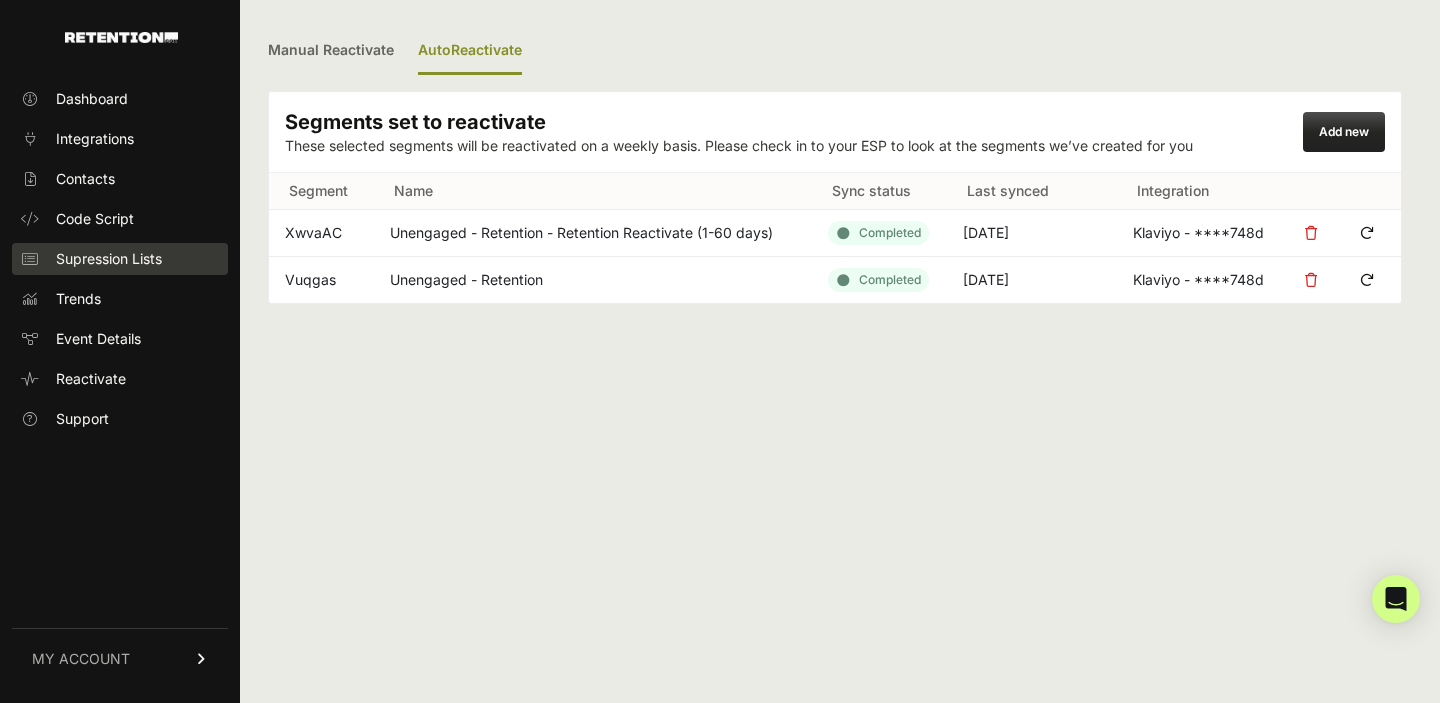 click on "Supression Lists" at bounding box center [109, 259] 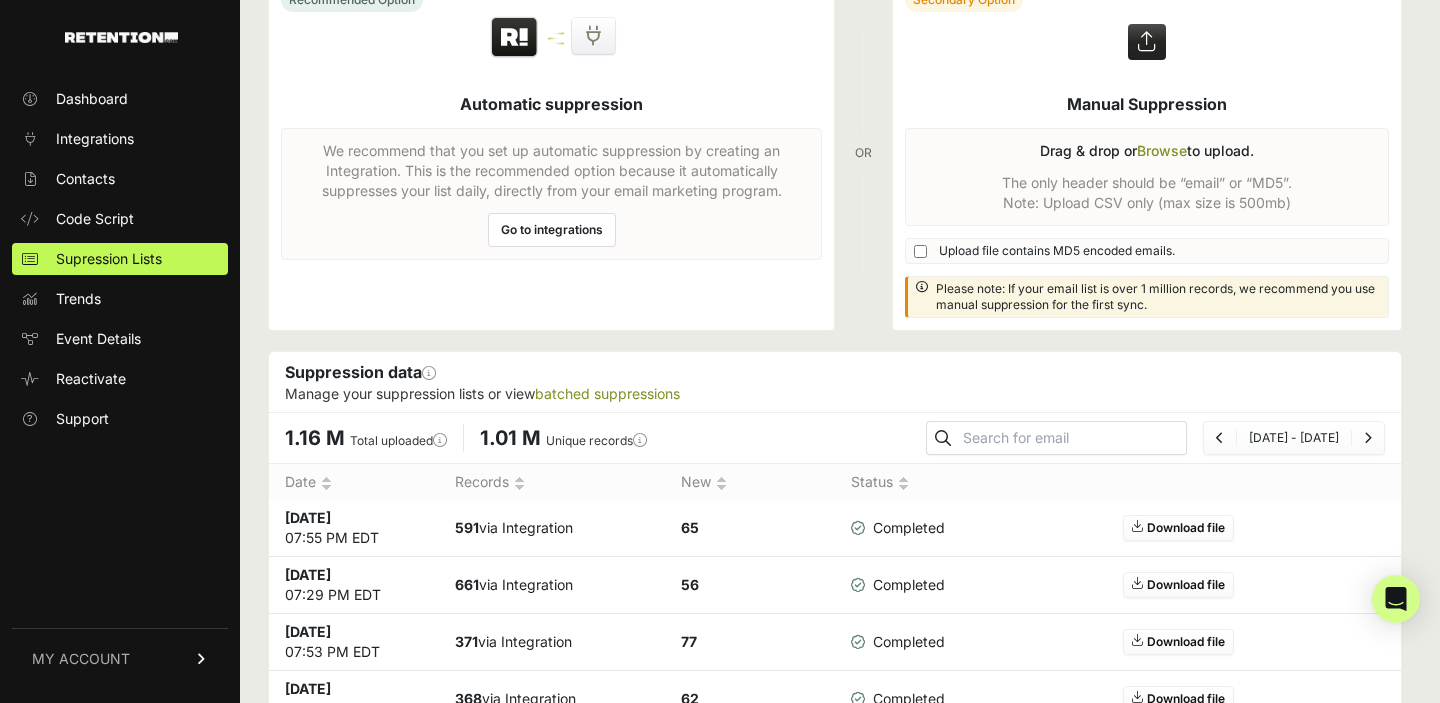 scroll, scrollTop: 156, scrollLeft: 0, axis: vertical 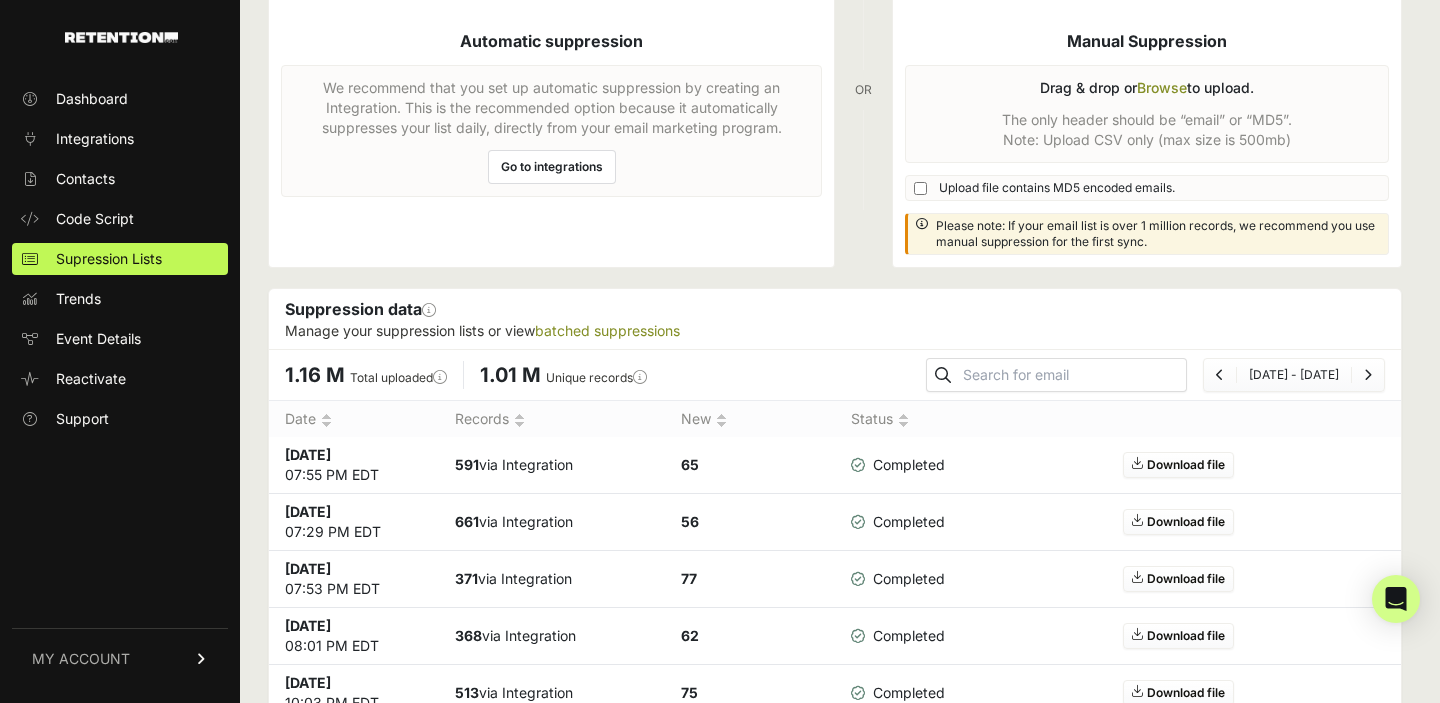 click on "We recommend that you set up automatic suppression by creating an Integration. This is the recommended option because it automatically suppresses your list daily, directly from your email marketing program.
Go to integrations" at bounding box center (551, 131) 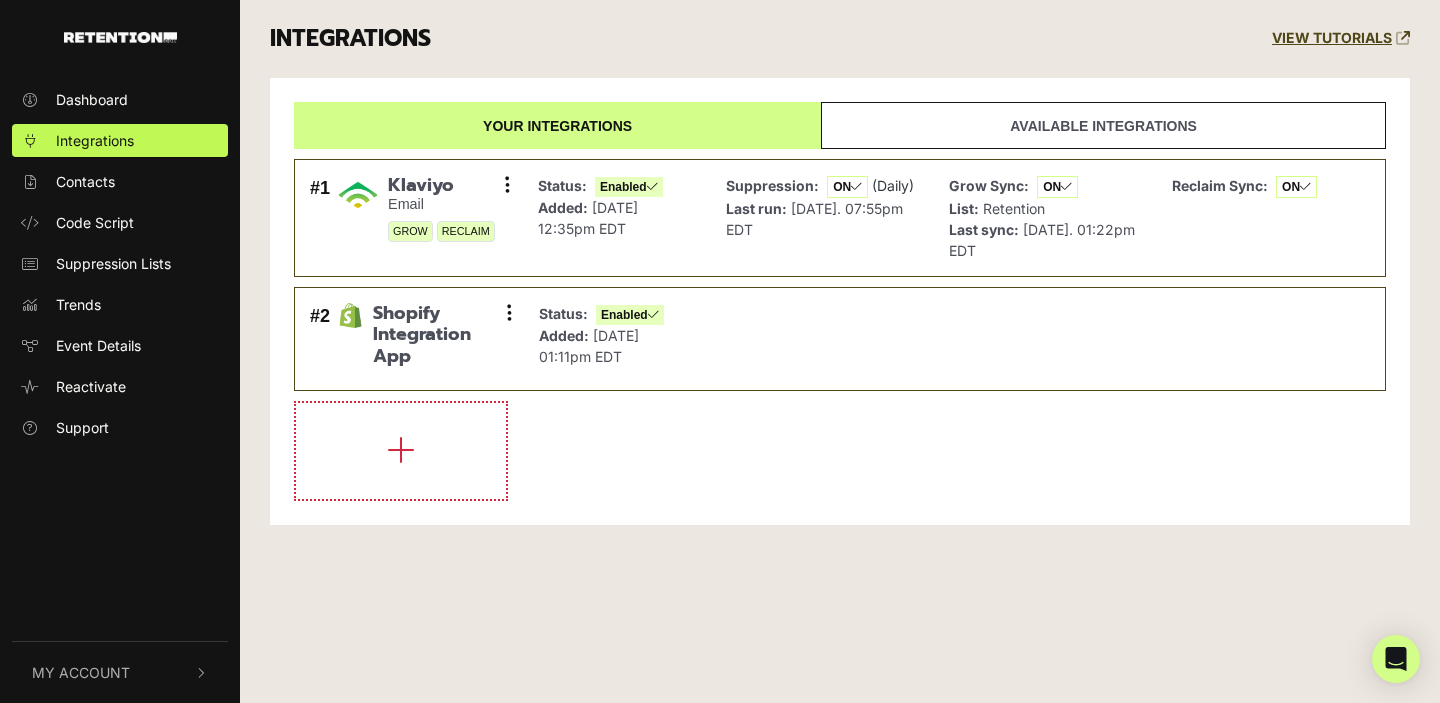scroll, scrollTop: 0, scrollLeft: 0, axis: both 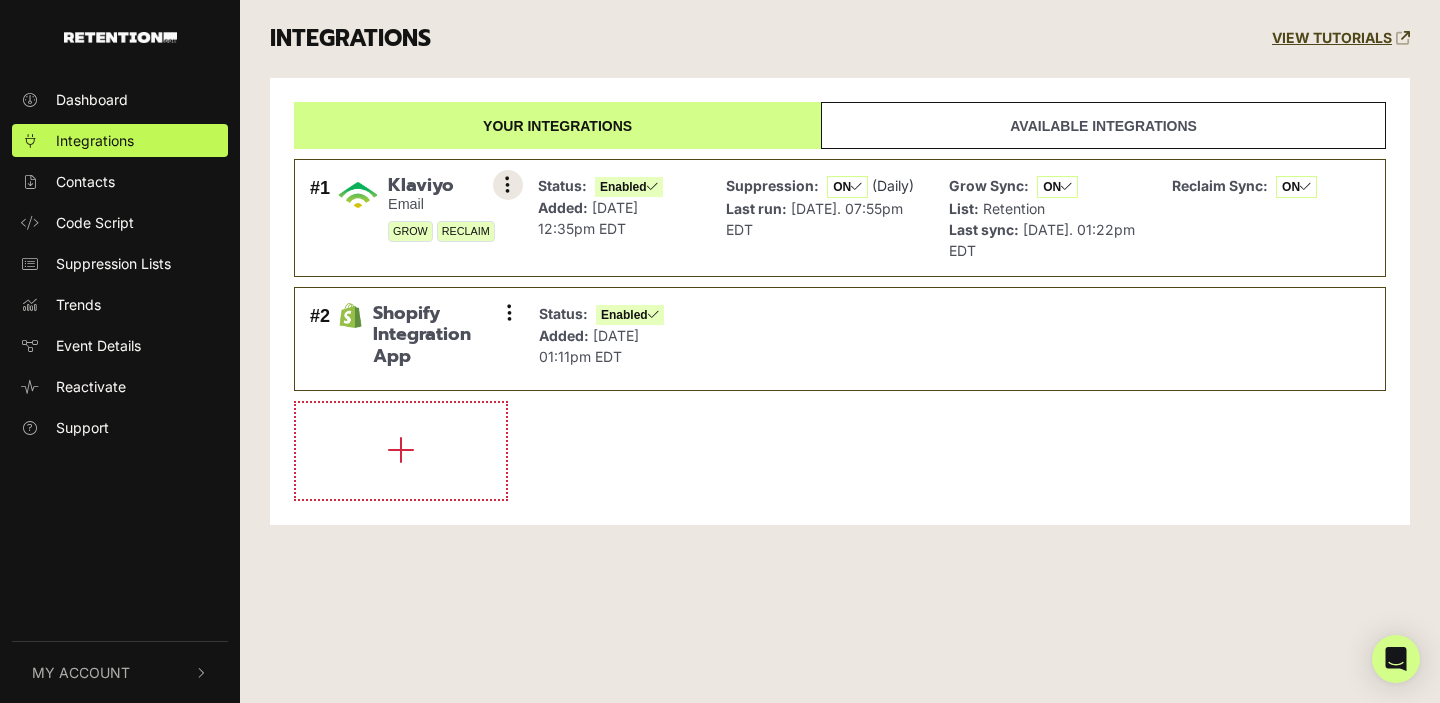 click at bounding box center [507, 185] 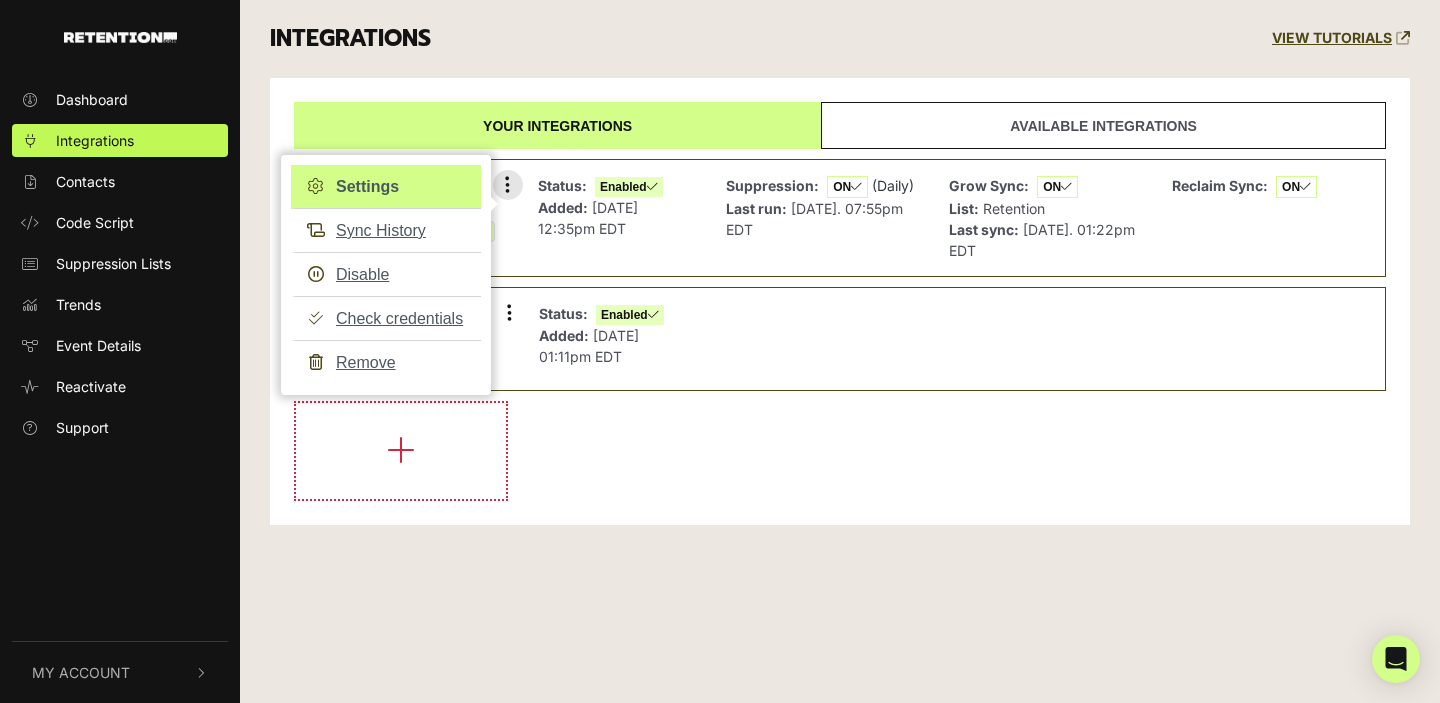 click on "Settings" at bounding box center (386, 187) 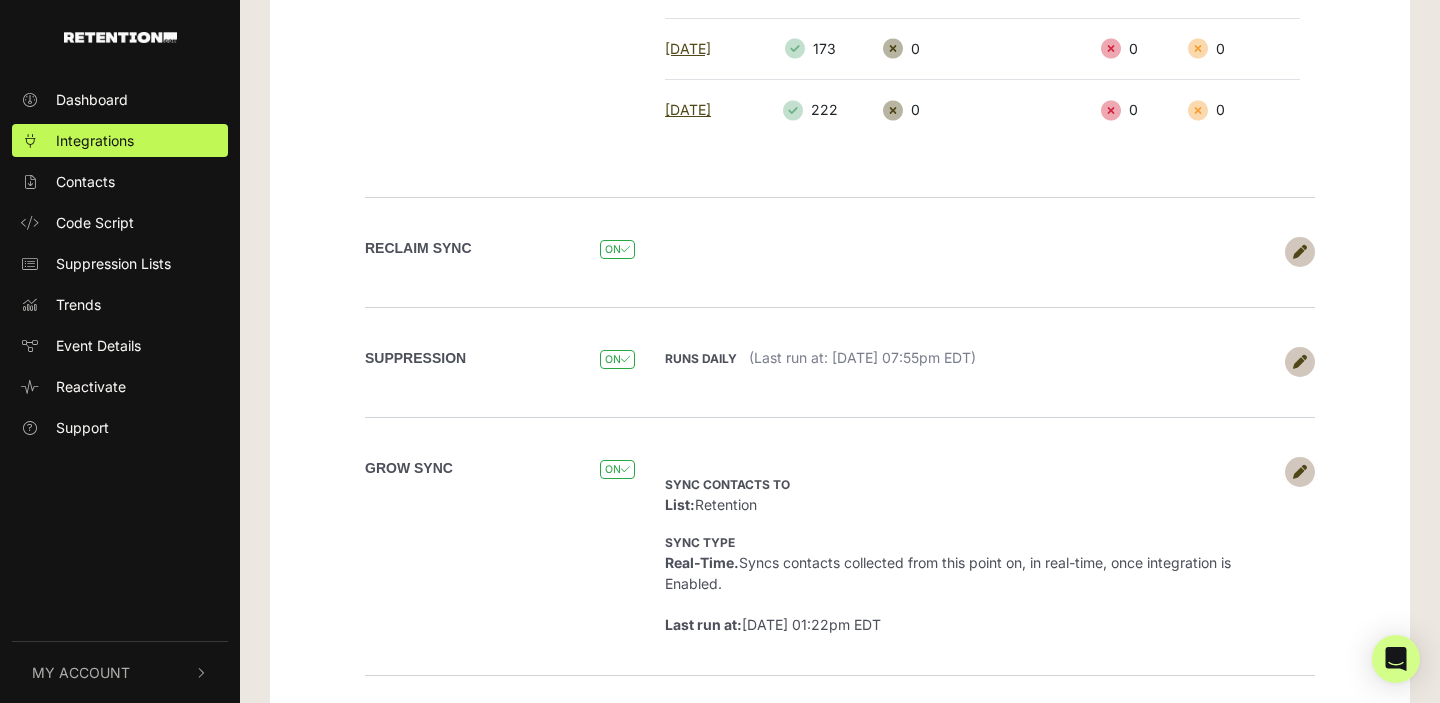 scroll, scrollTop: 824, scrollLeft: 0, axis: vertical 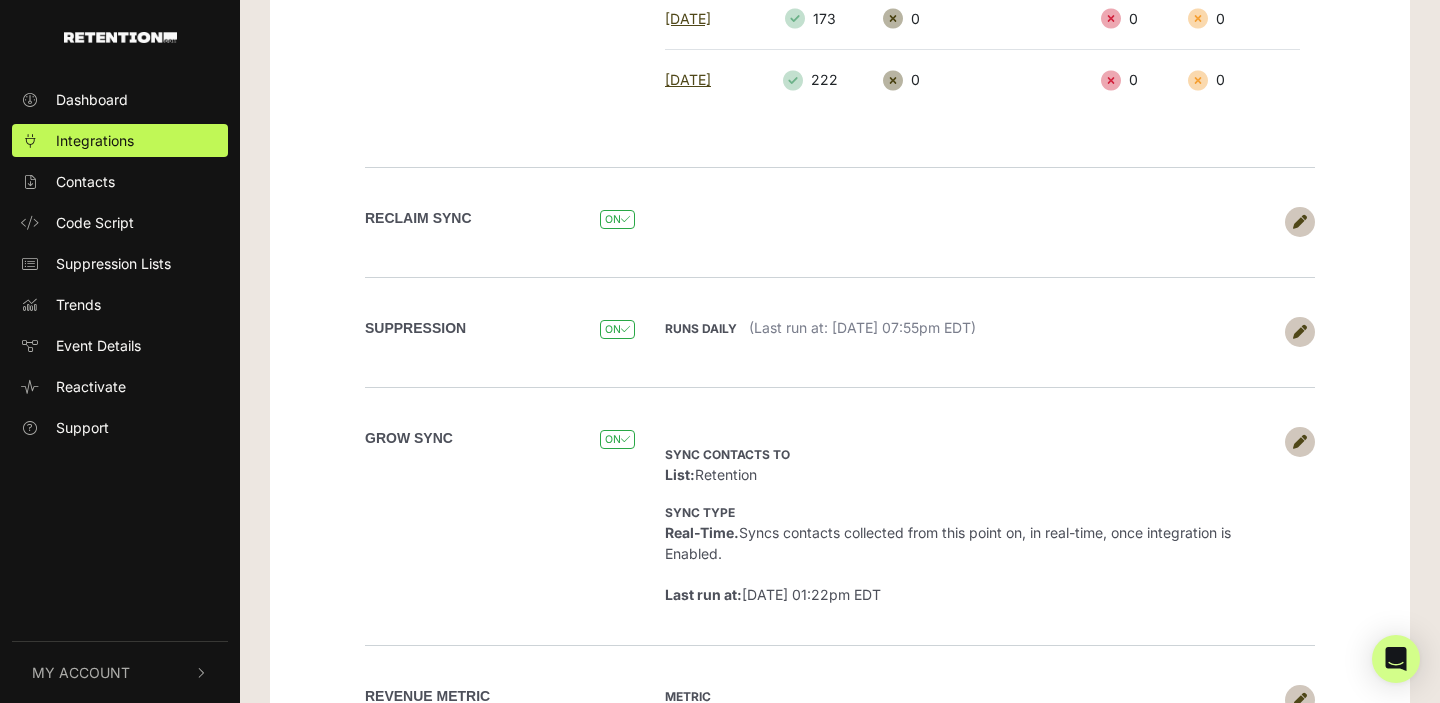 click at bounding box center [1300, 332] 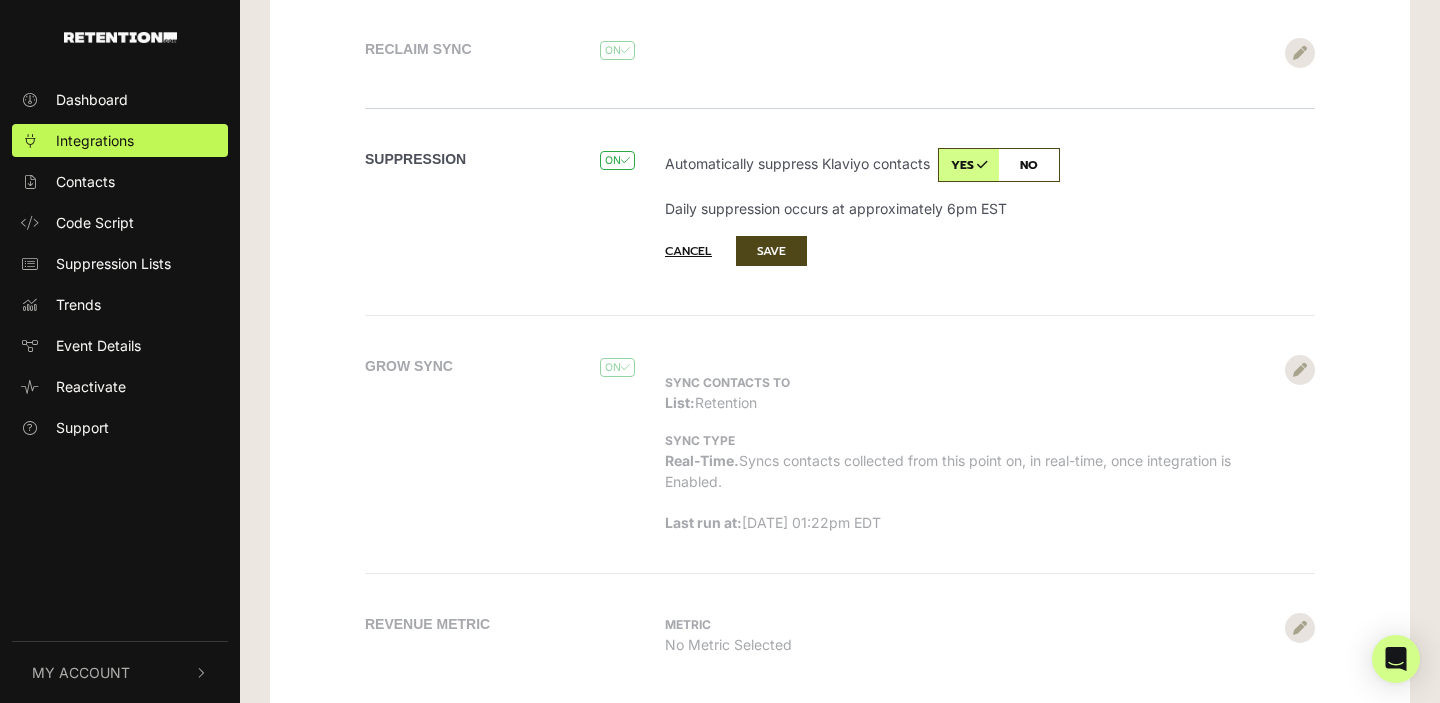 scroll, scrollTop: 1021, scrollLeft: 0, axis: vertical 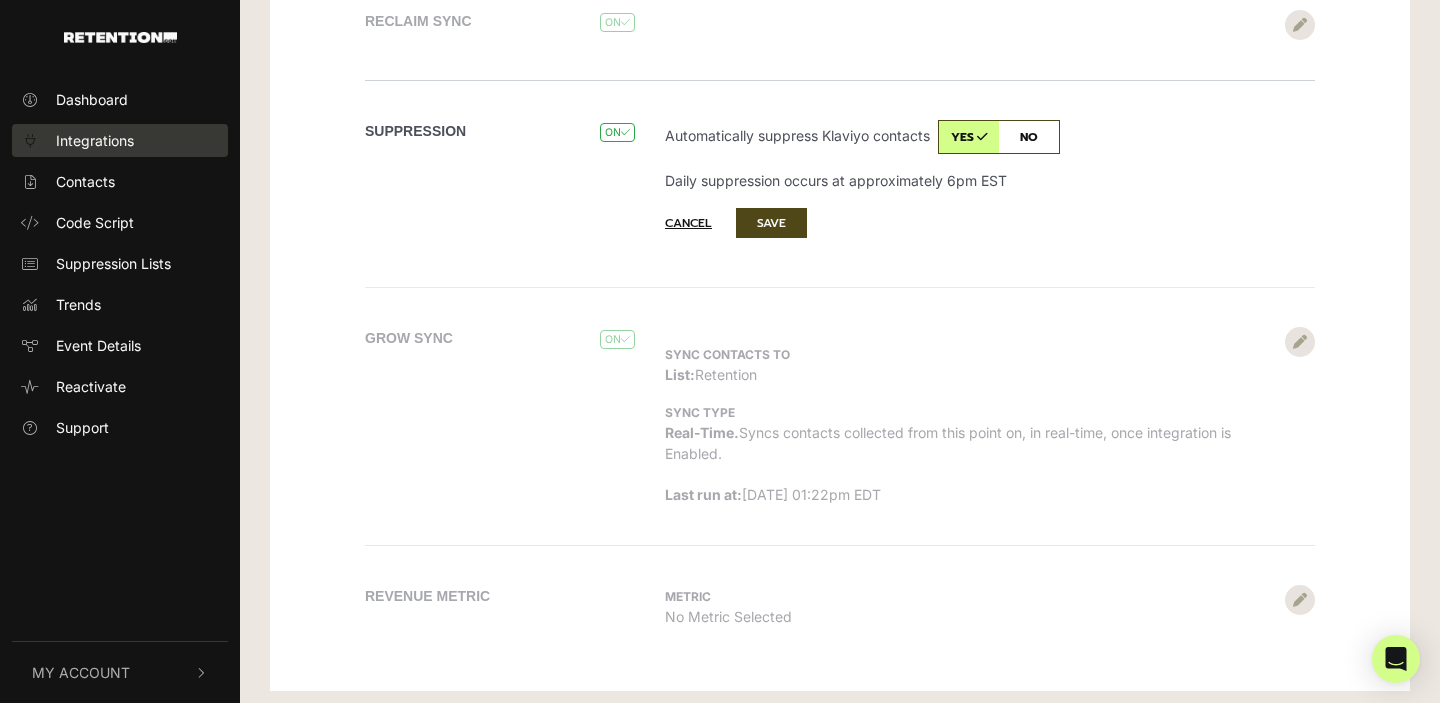 click on "Integrations" at bounding box center [95, 140] 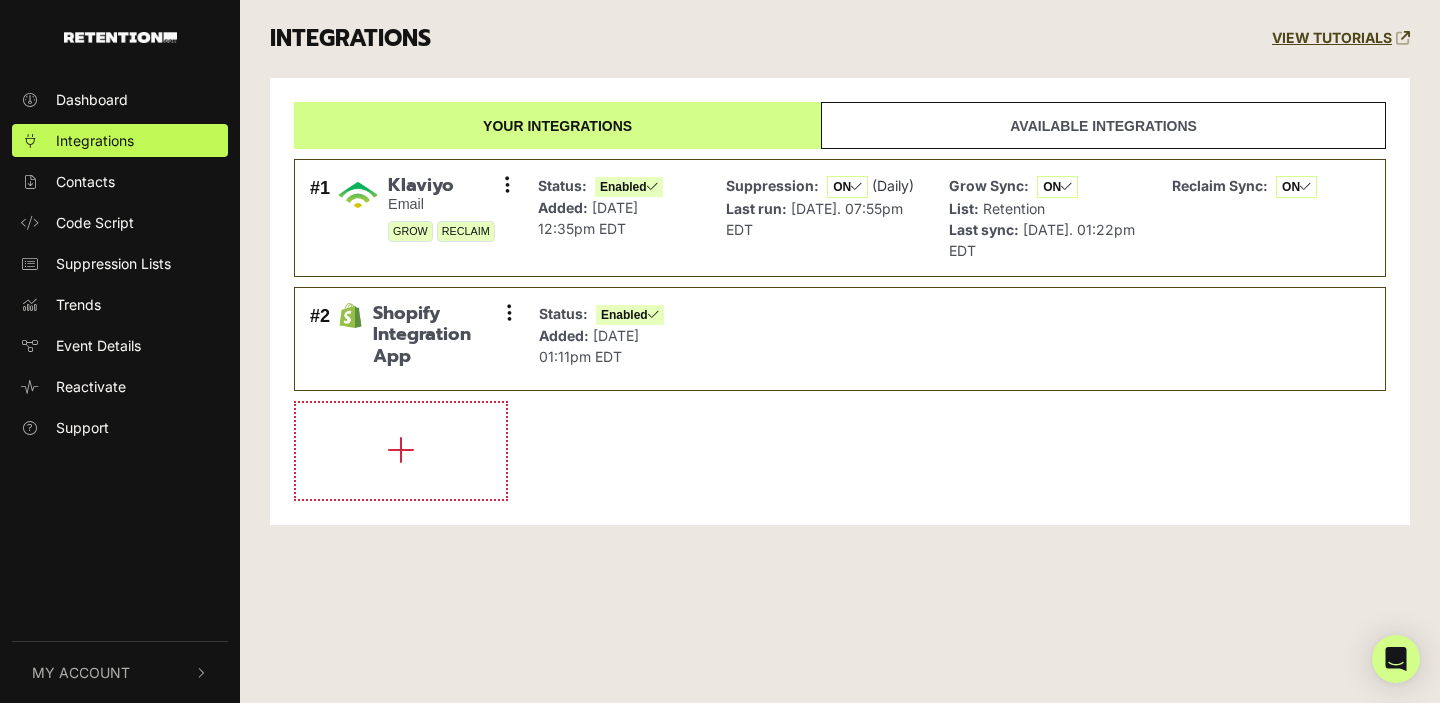 scroll, scrollTop: 0, scrollLeft: 0, axis: both 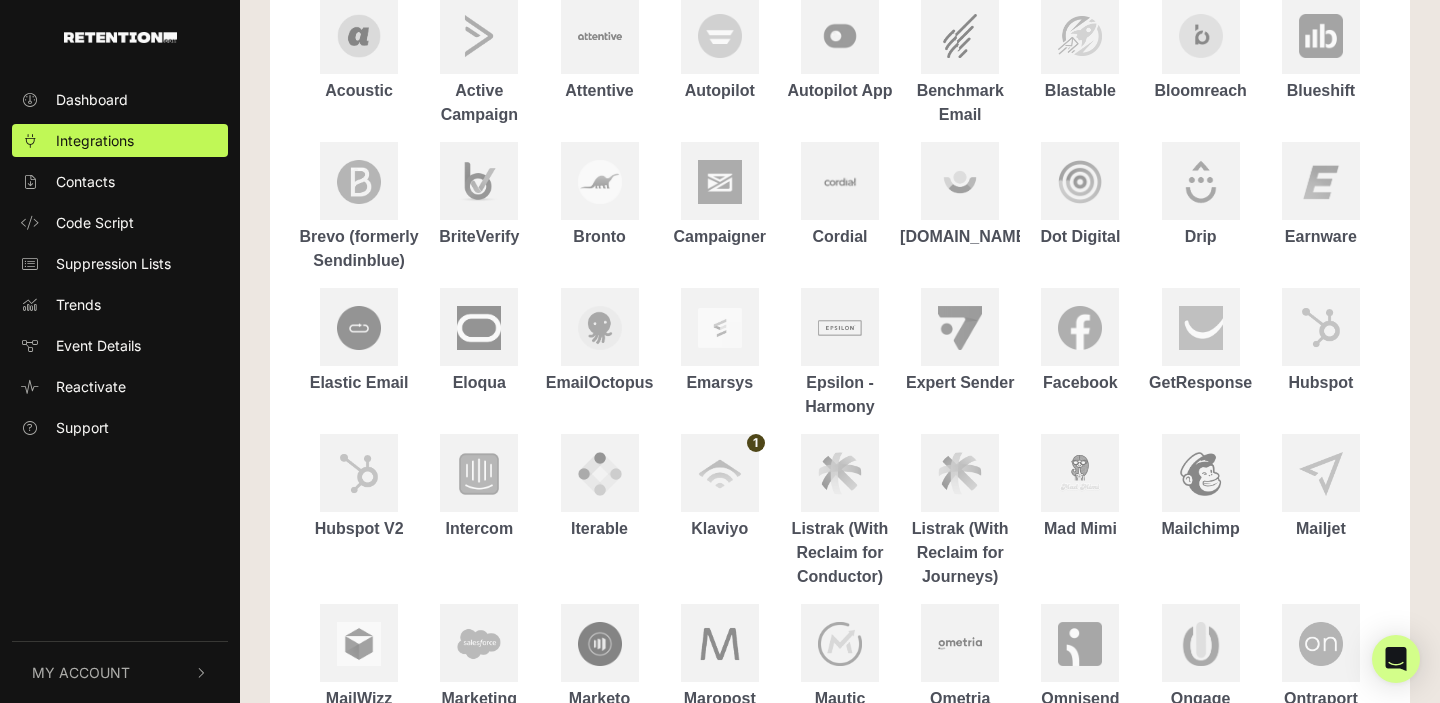 click on "1" at bounding box center [756, 443] 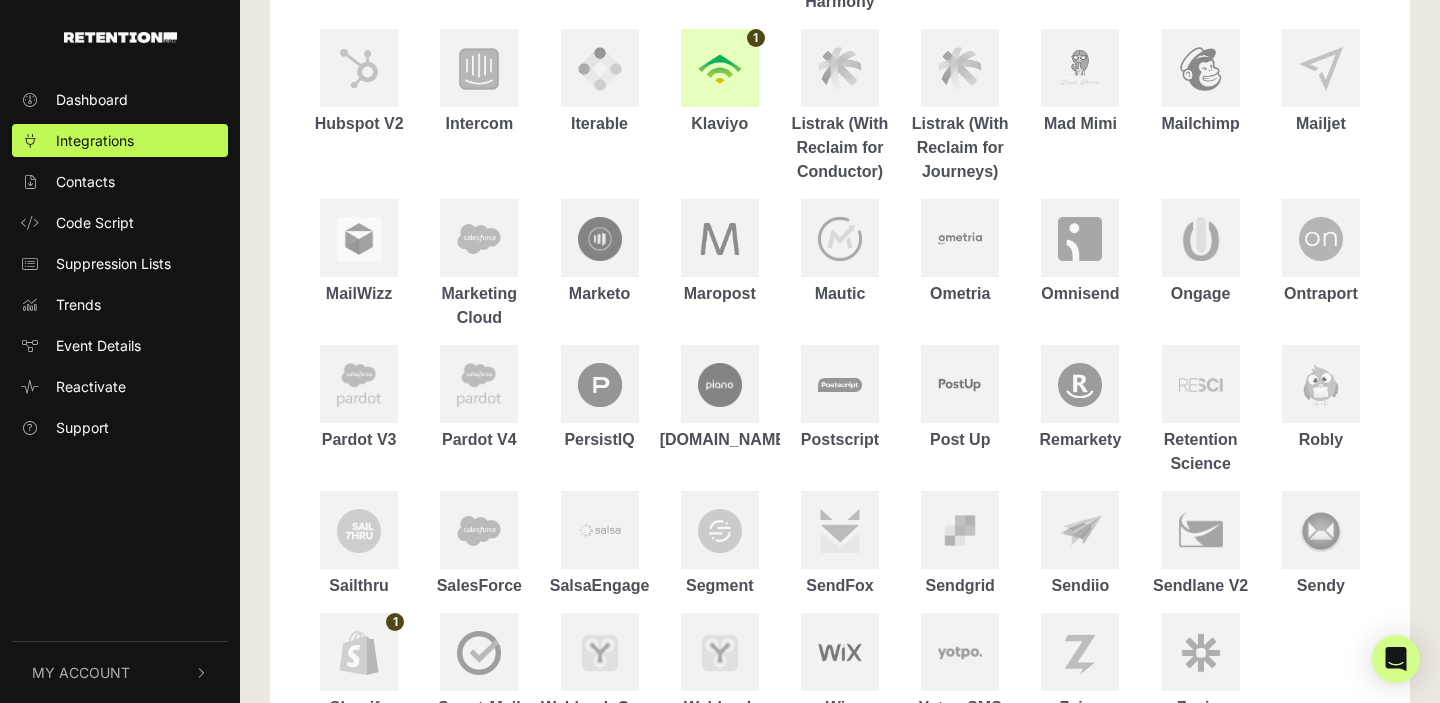 scroll, scrollTop: 787, scrollLeft: 0, axis: vertical 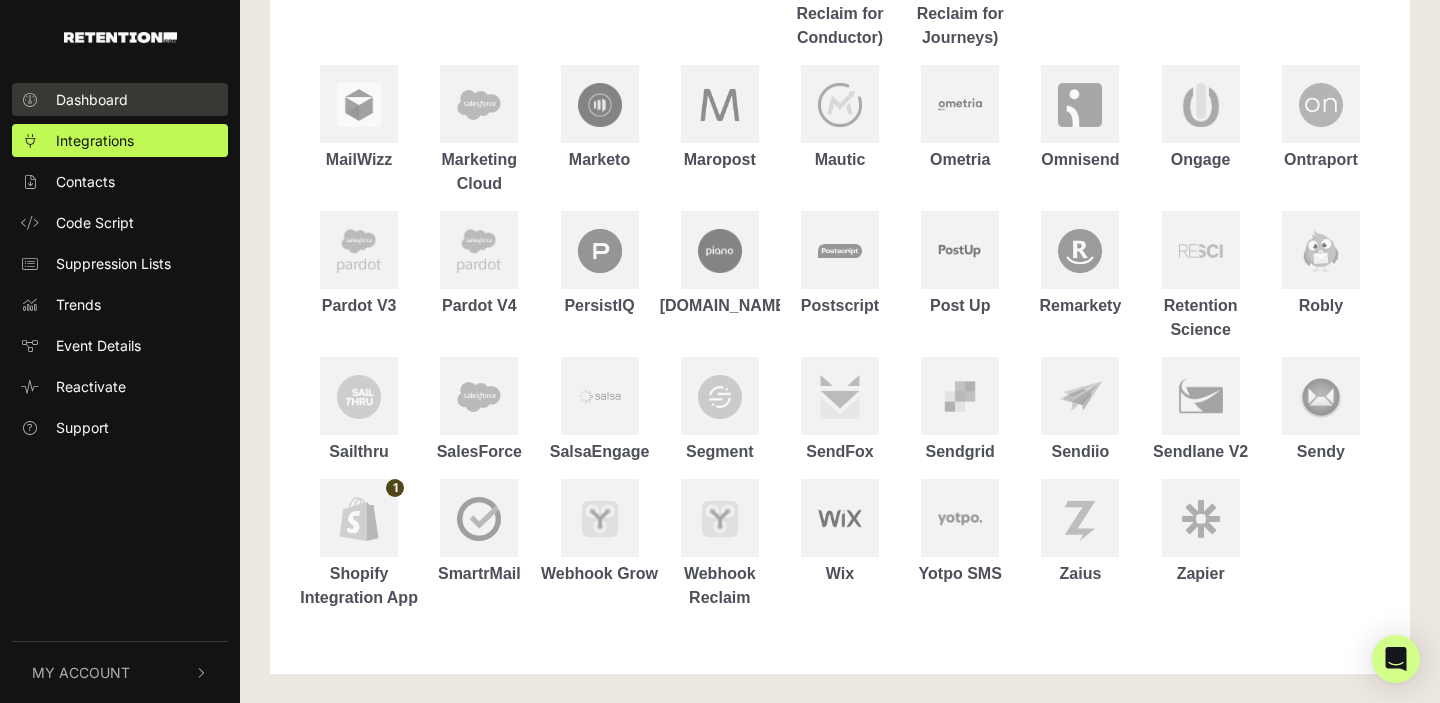 click on "Dashboard" at bounding box center (92, 99) 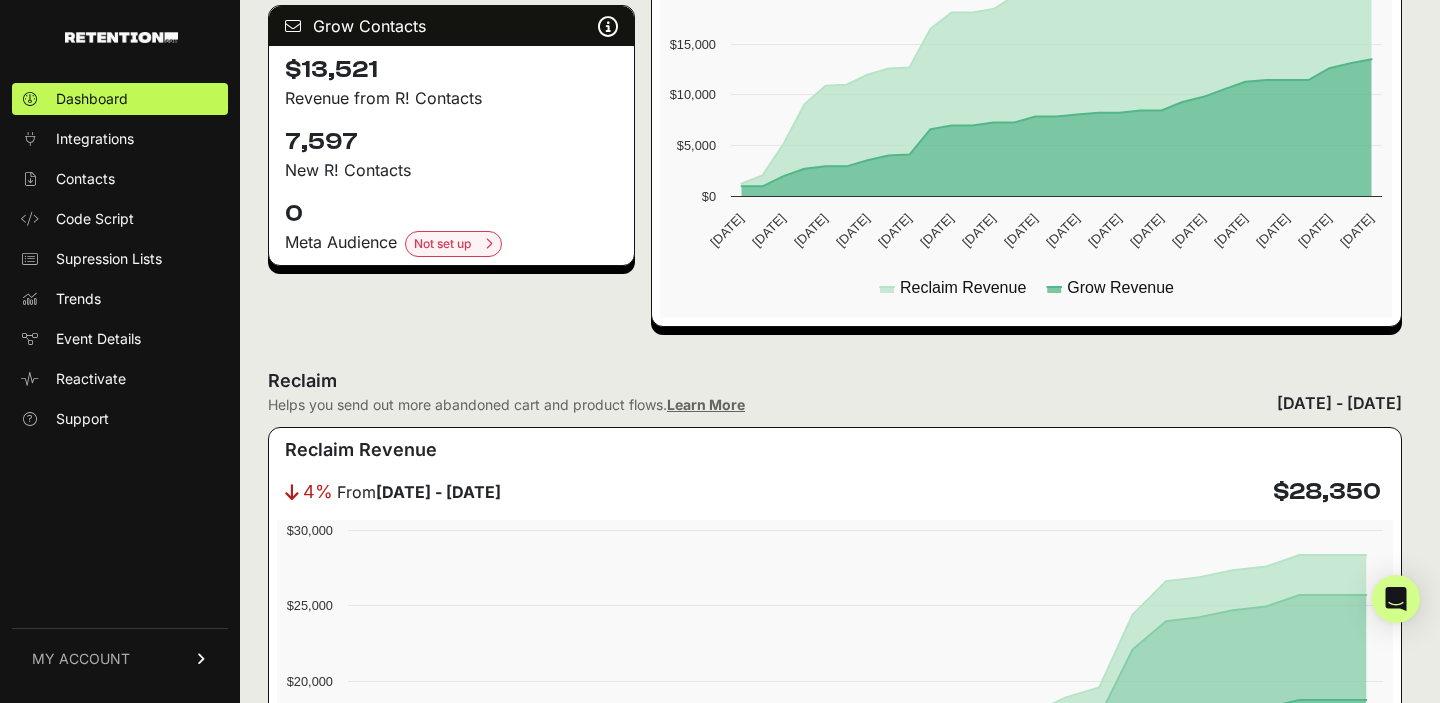 scroll, scrollTop: 0, scrollLeft: 0, axis: both 